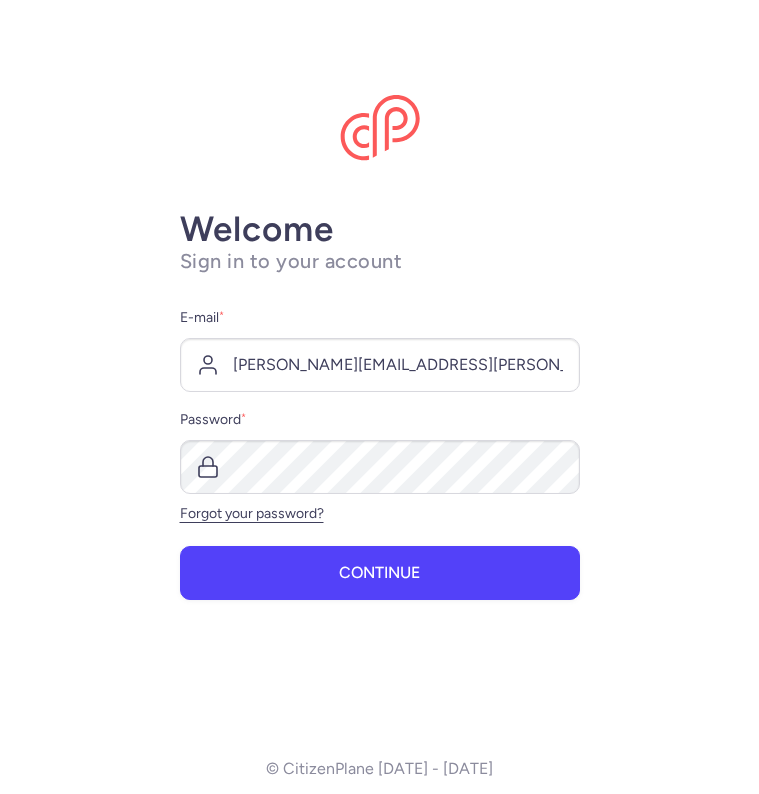 scroll, scrollTop: 0, scrollLeft: 0, axis: both 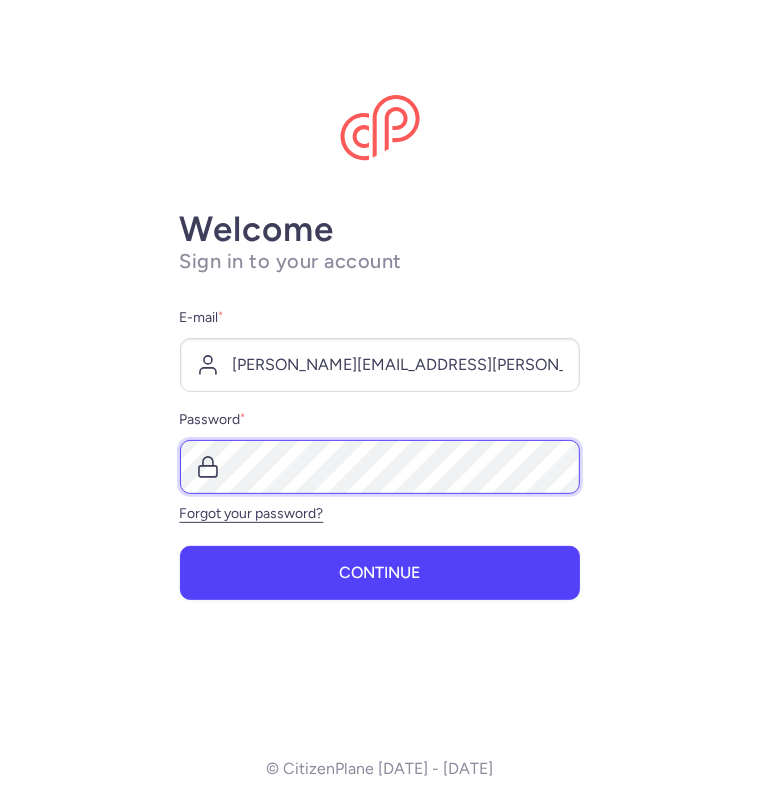 click on "Continue" at bounding box center [380, 573] 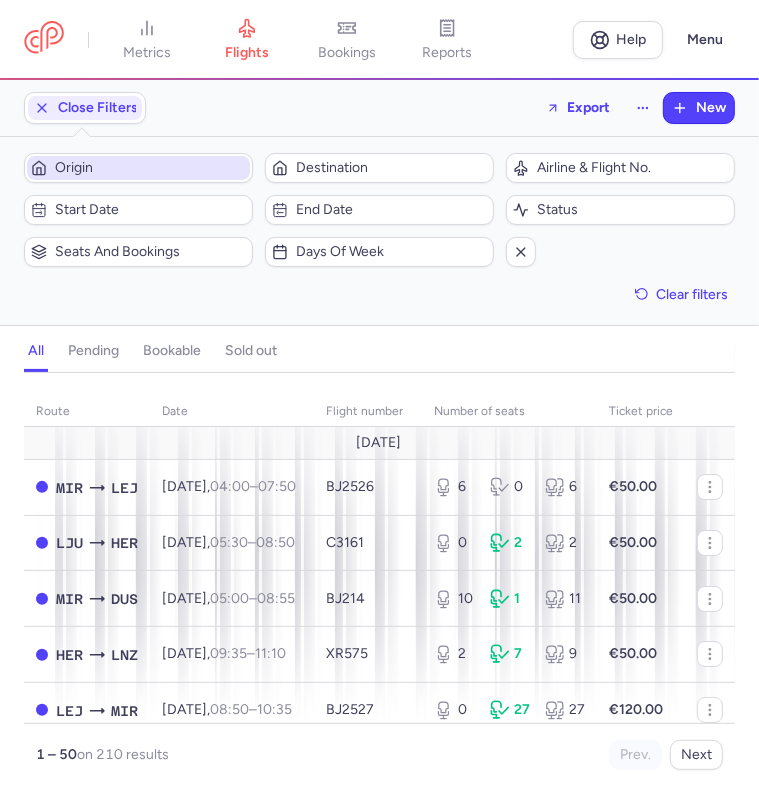 click on "Origin" at bounding box center [150, 168] 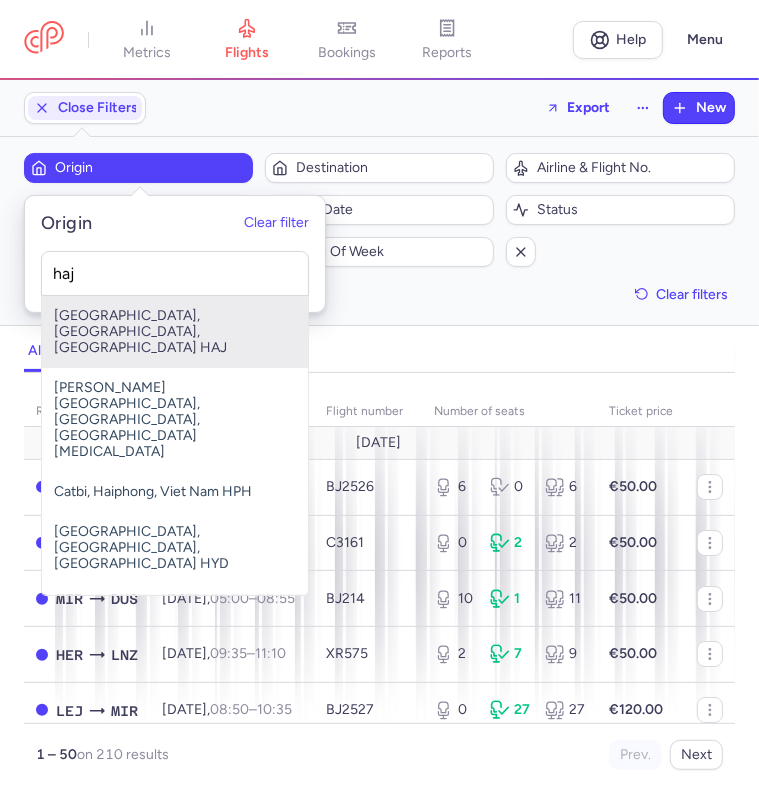 type on "haj" 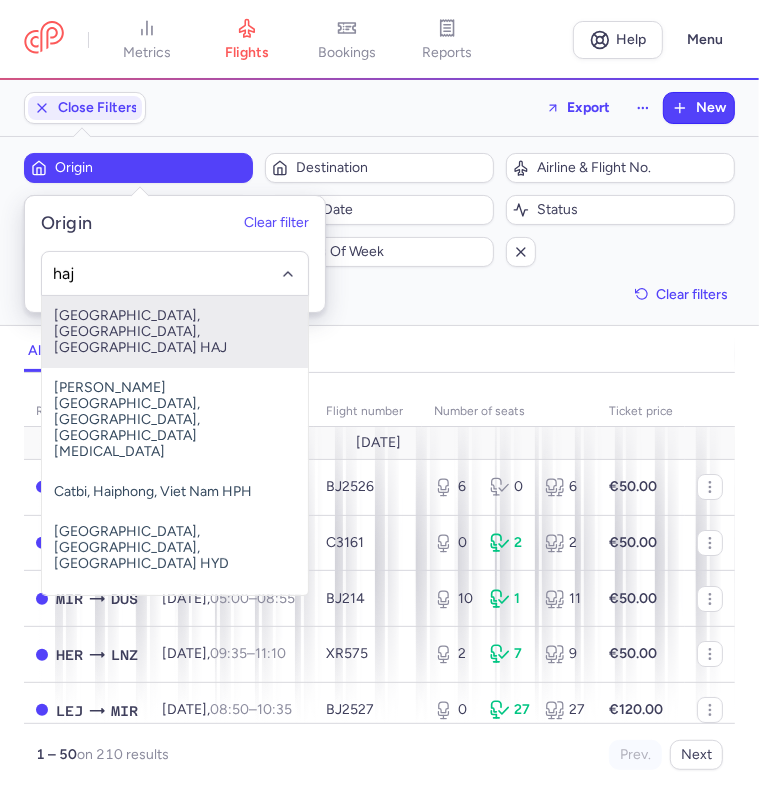 type 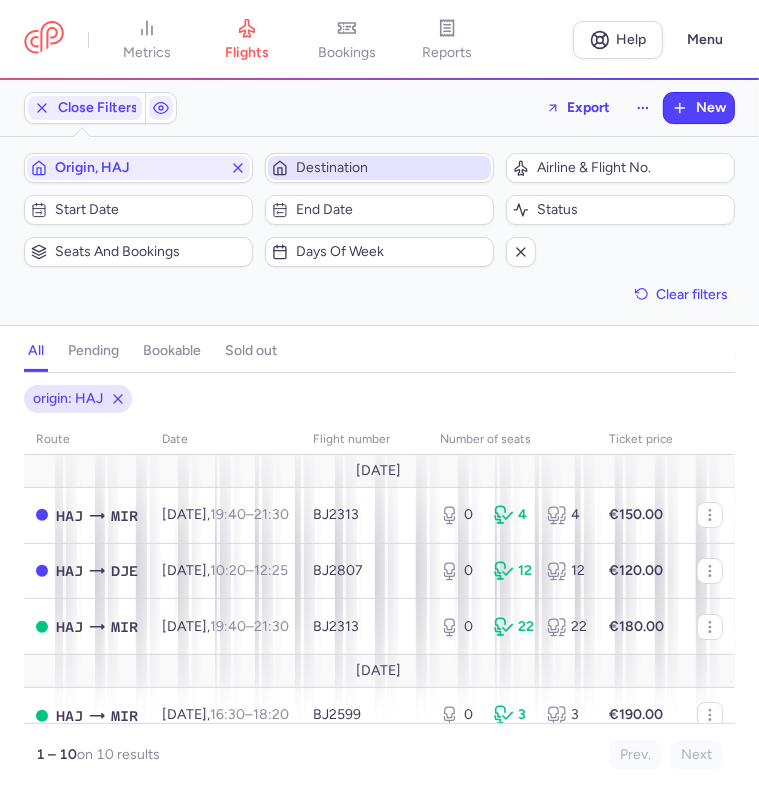 click on "Destination" at bounding box center (391, 168) 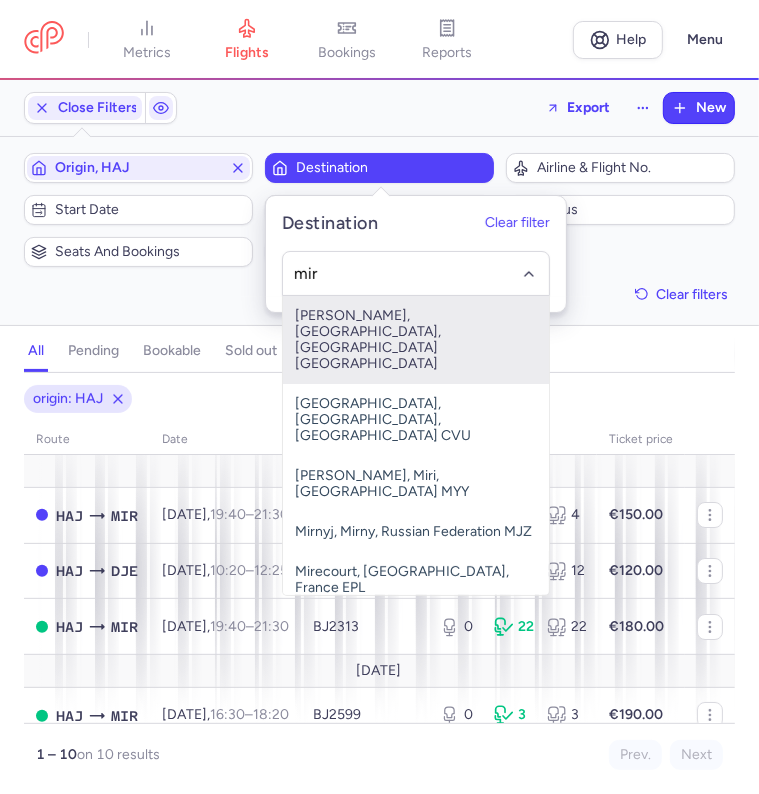 type on "mir" 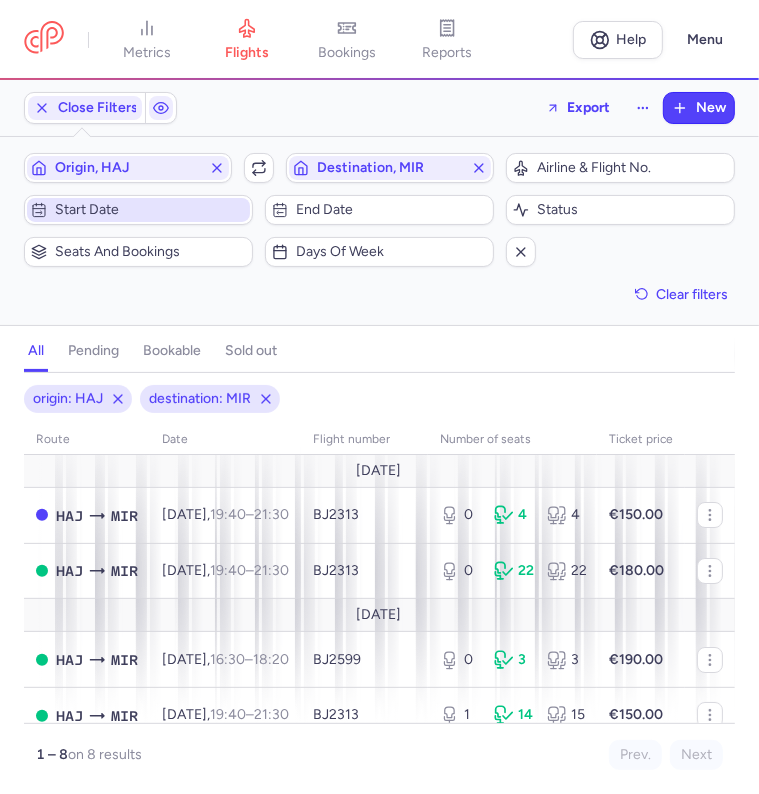 click on "Start date" at bounding box center (150, 210) 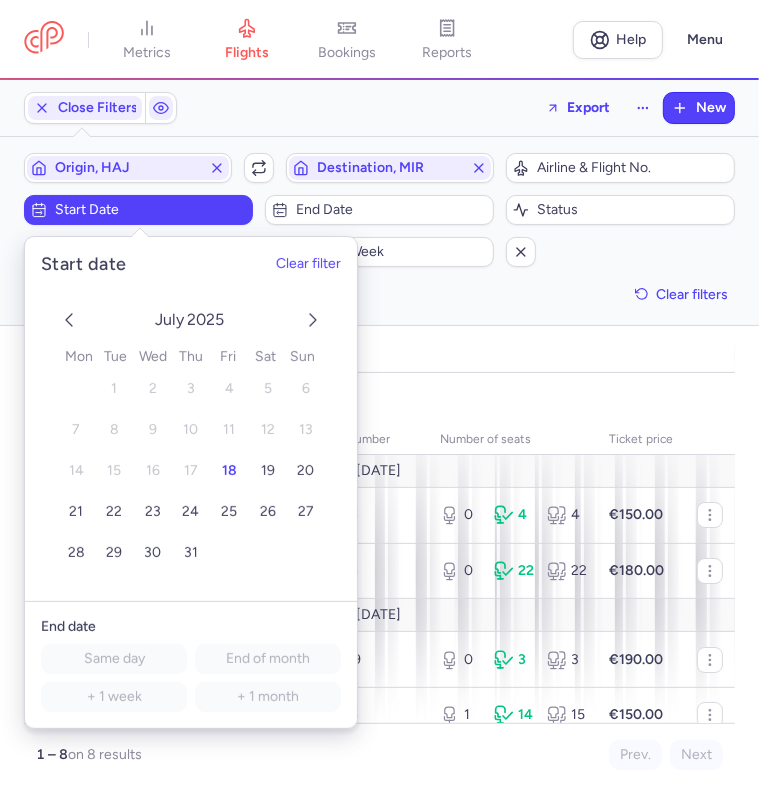 click 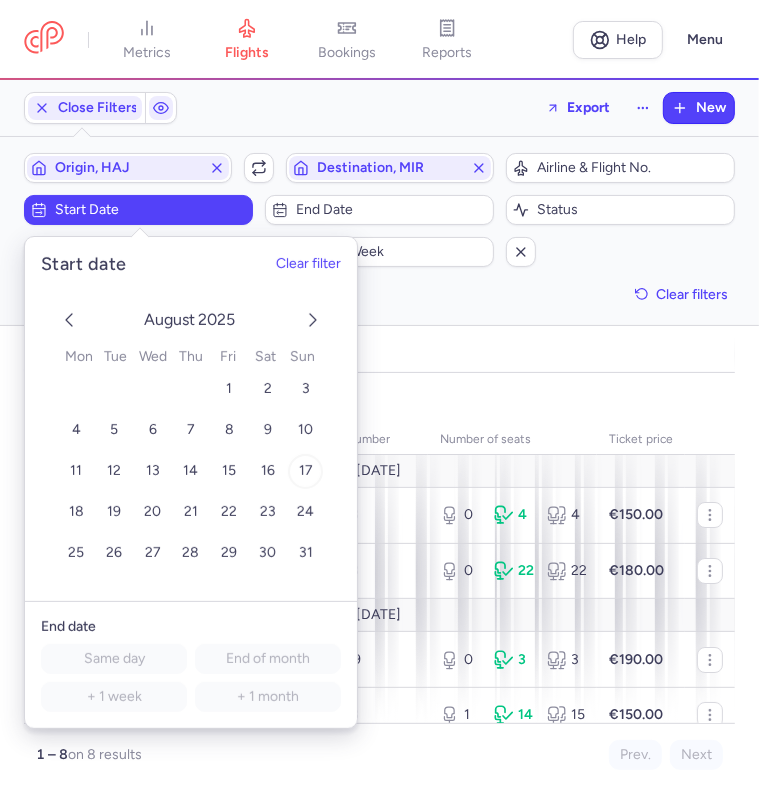 click on "17" at bounding box center [305, 471] 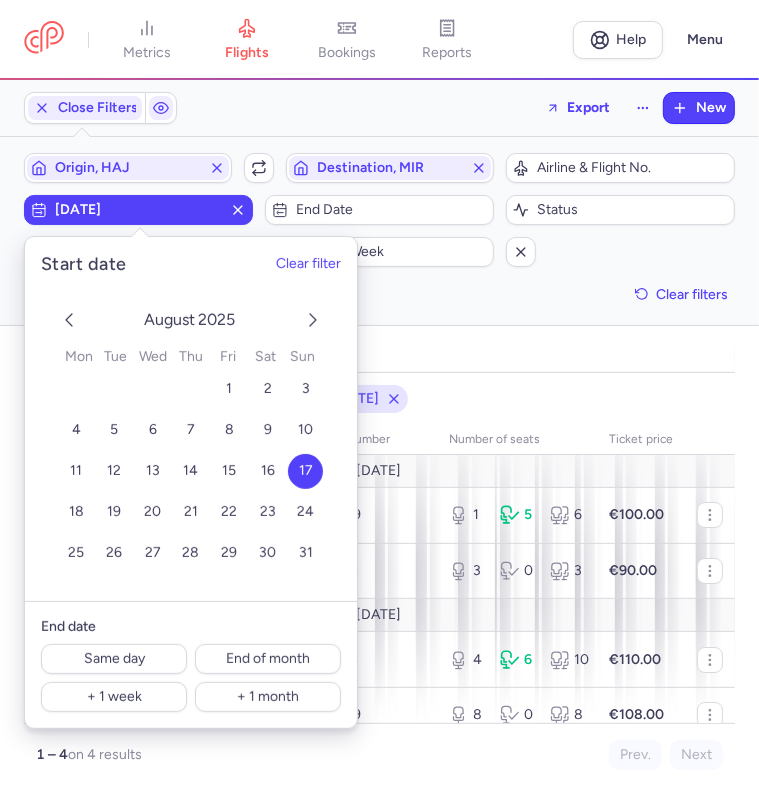 click on "all pending bookable sold out" at bounding box center [379, 355] 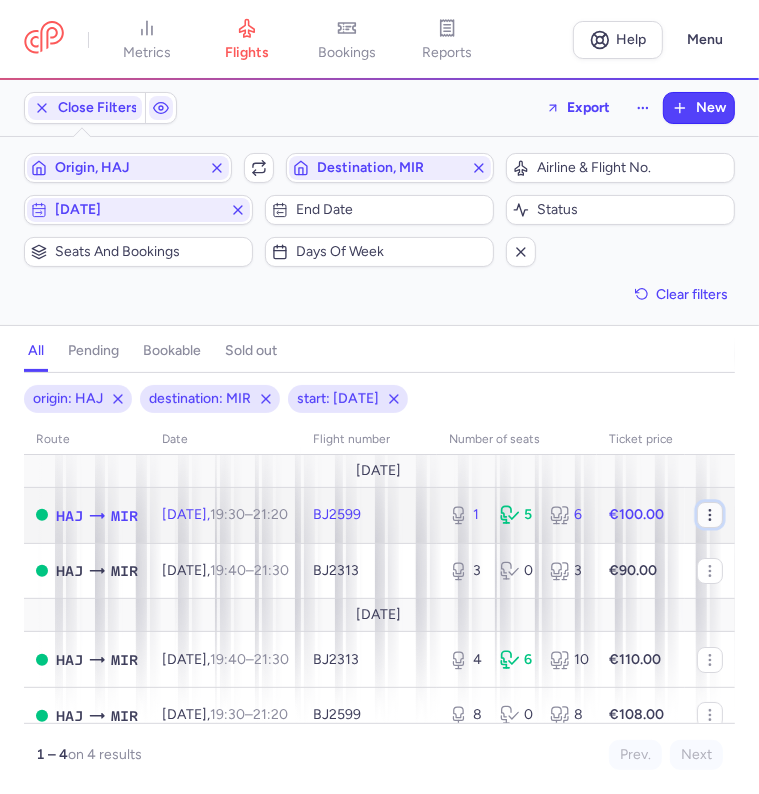 click 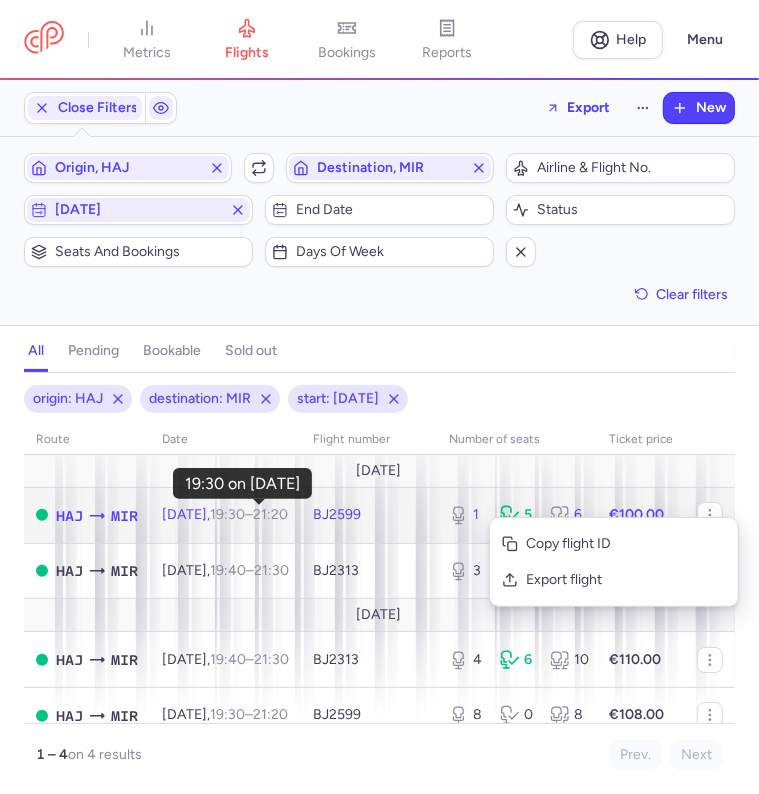 click on "19:30" at bounding box center (227, 514) 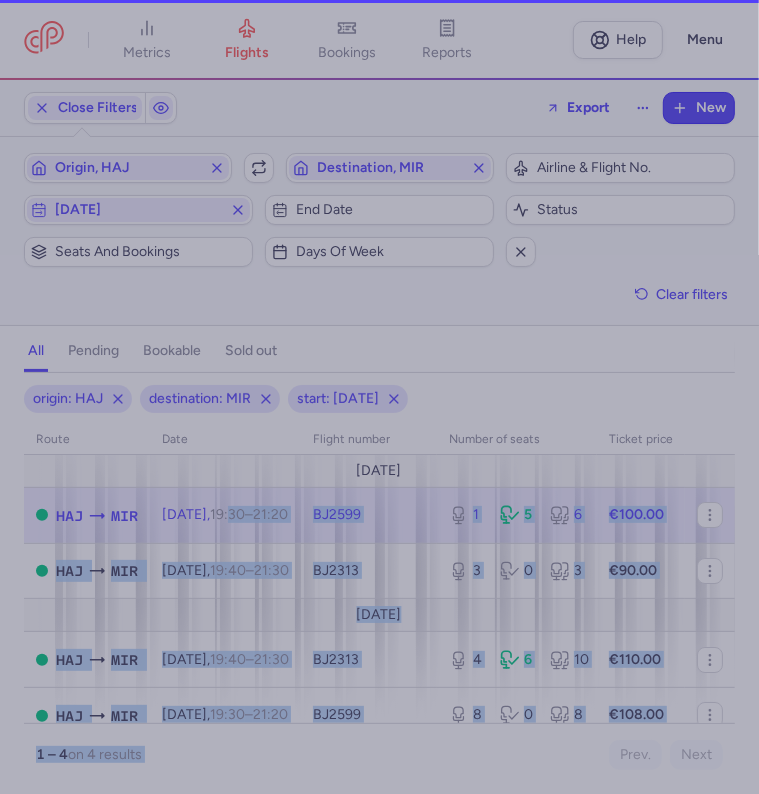 click on "metrics flights bookings reports  Help  Menu Close Filters  Export  New Filters (3) – 4 results  Origin, HAJ  Include return  Destination, MIR  Airline & Flight No.  [DATE]  End date  Status  Seats and bookings  Days of week  Clear filters  all pending bookable sold out 3 origin: HAJ destination: MIR start: [DATE] route date Flight number number of seats Ticket price [DATE]  HAJ  MIR [DATE]  19:30  –  21:20  +0  BJ2599  1 5 6 €100.00  HAJ  MIR [DATE]  19:40  –  21:30  +0  BJ2313  3 0 3 €90.00 [DATE]  HAJ  MIR [DATE]  19:40  –  21:30  +0  BJ2313  4 6 10 €110.00  HAJ  MIR [DATE]  19:30  –  21:20  +0  BJ2599  8 0 8 €108.00 1 – 4  on 4 results Prev. Next Copy flight ID Export flight metrics flights bookings reports" 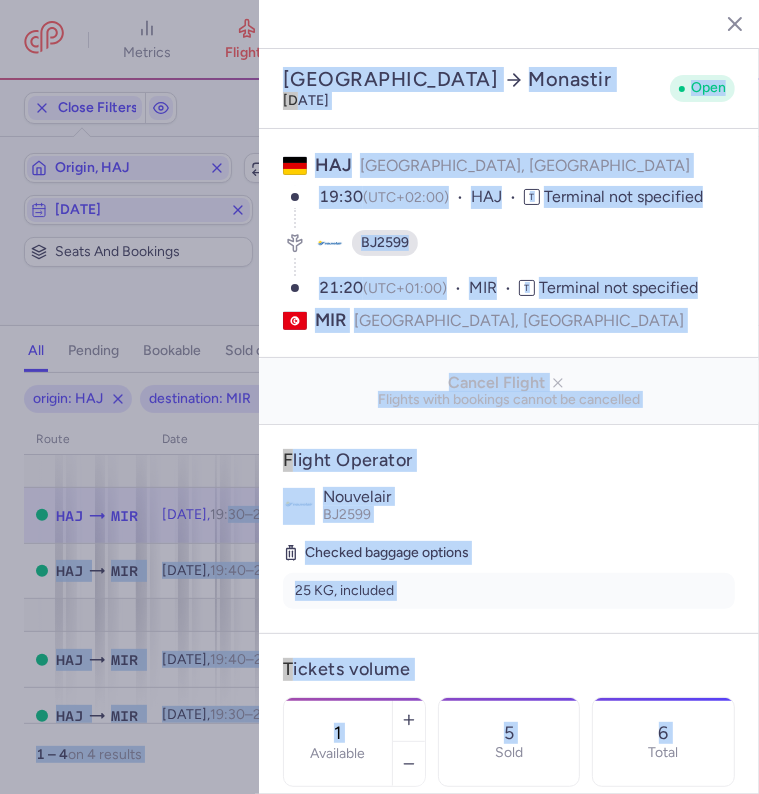 drag, startPoint x: 265, startPoint y: 516, endPoint x: 522, endPoint y: 489, distance: 258.4144 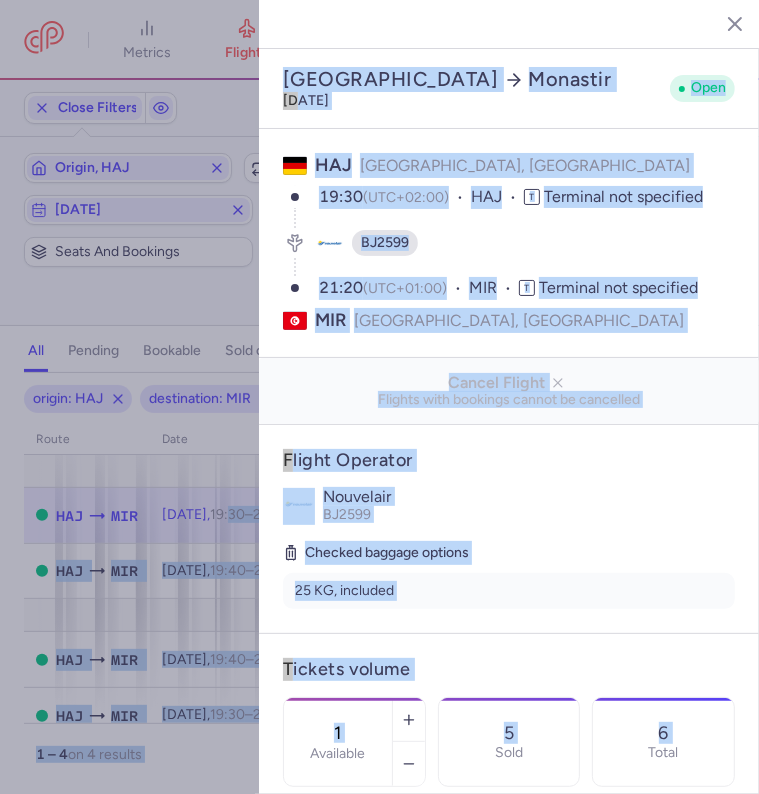 click at bounding box center [379, 397] 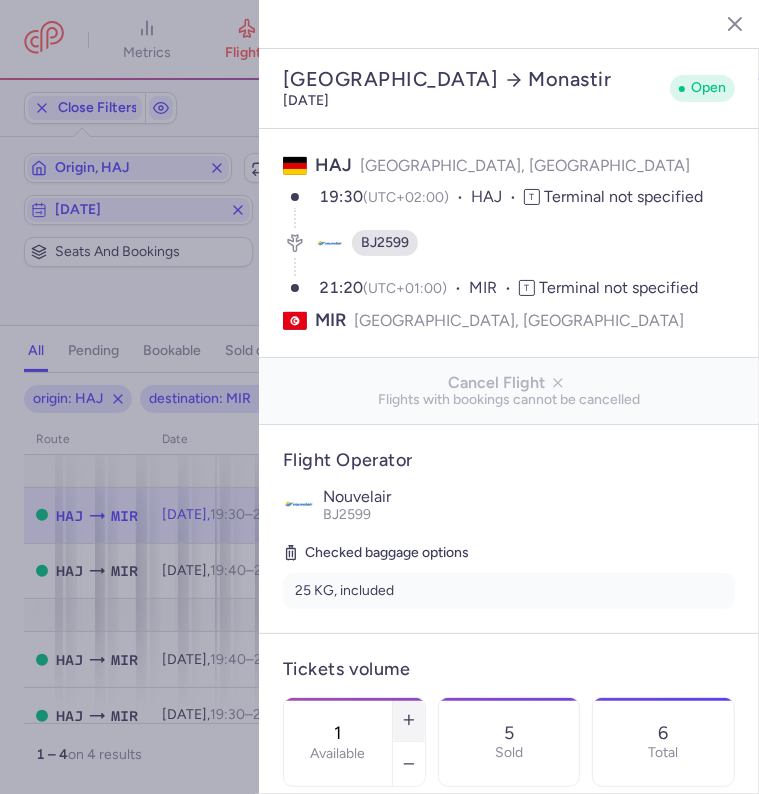 click 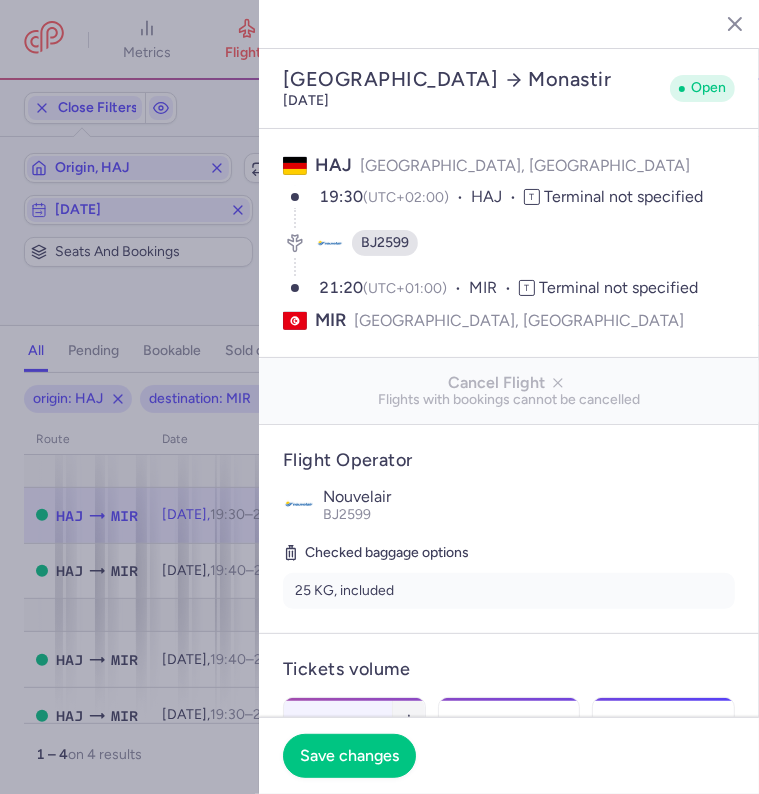 click 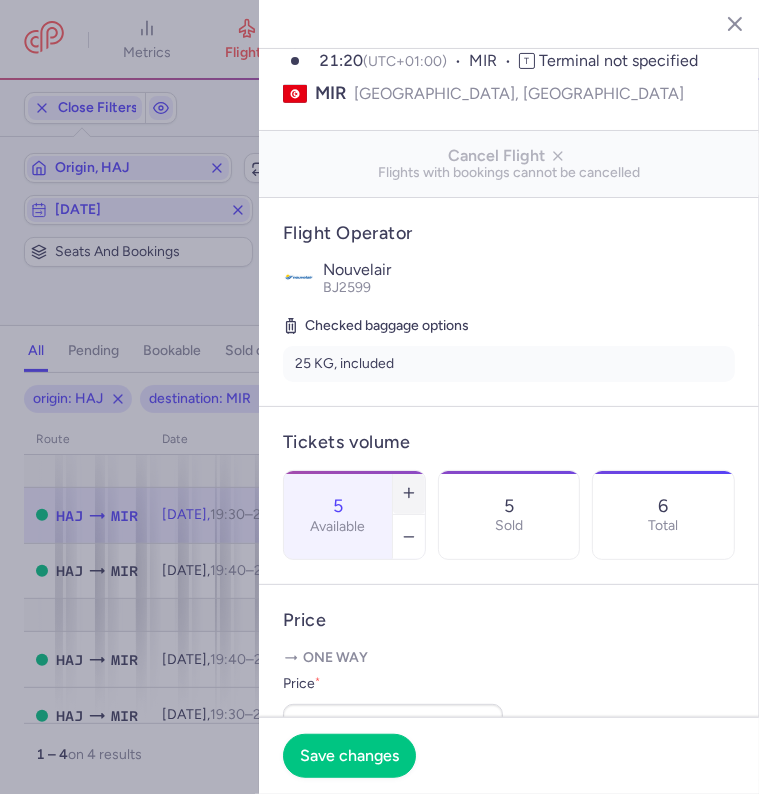 scroll, scrollTop: 244, scrollLeft: 0, axis: vertical 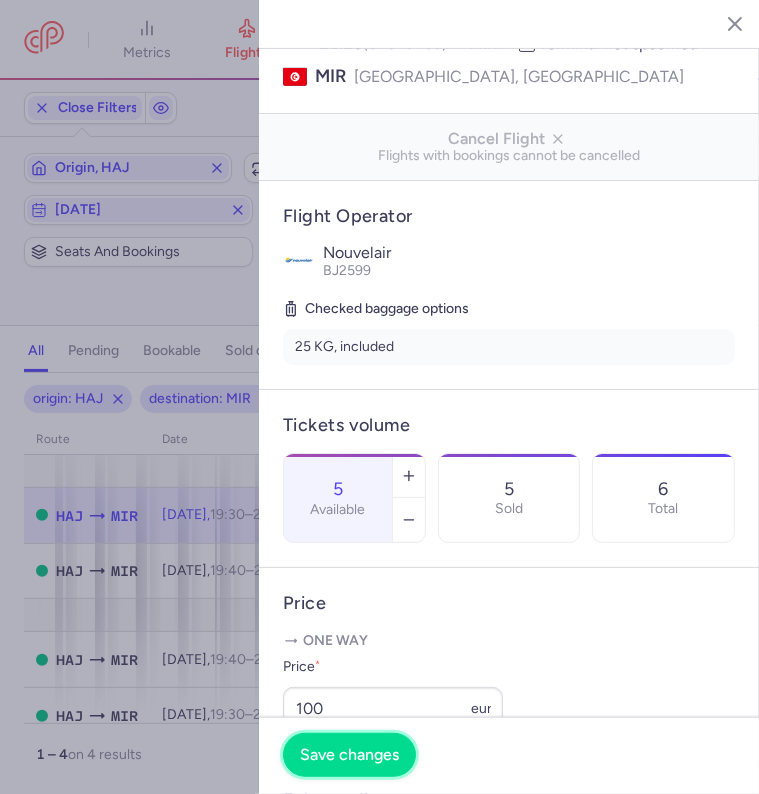click on "Save changes" at bounding box center [349, 755] 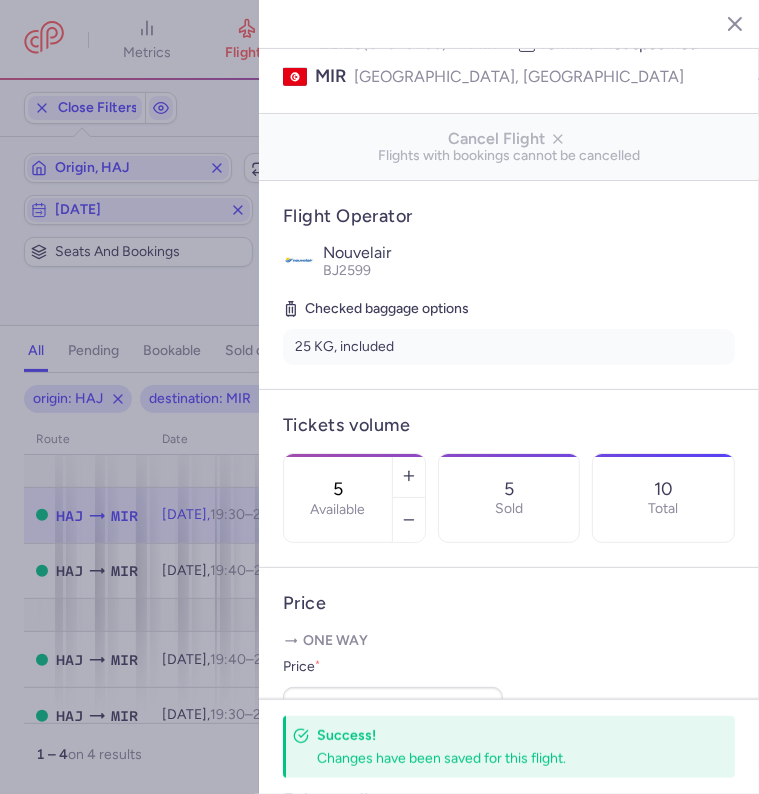 click 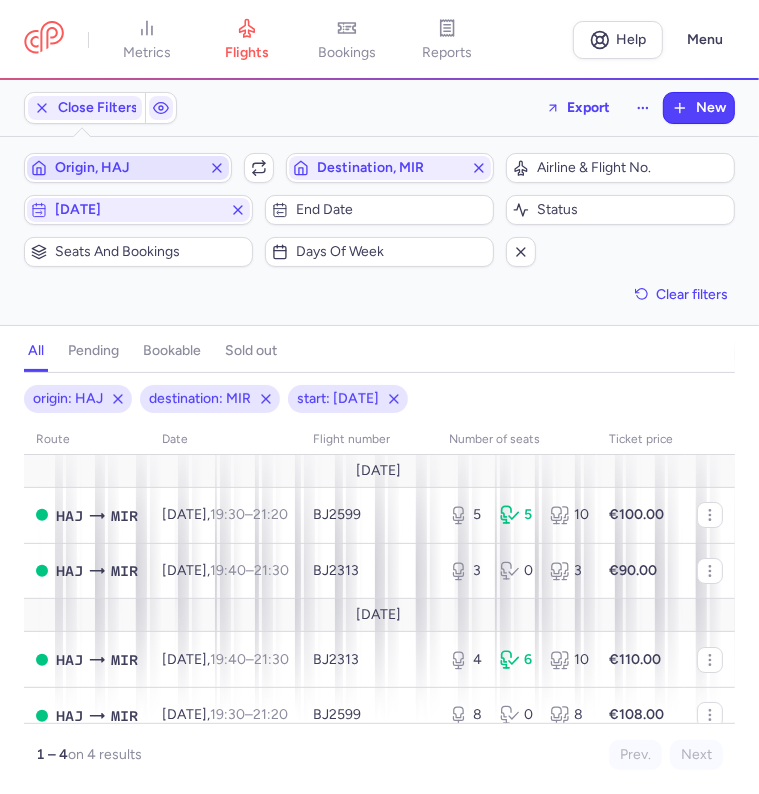 click 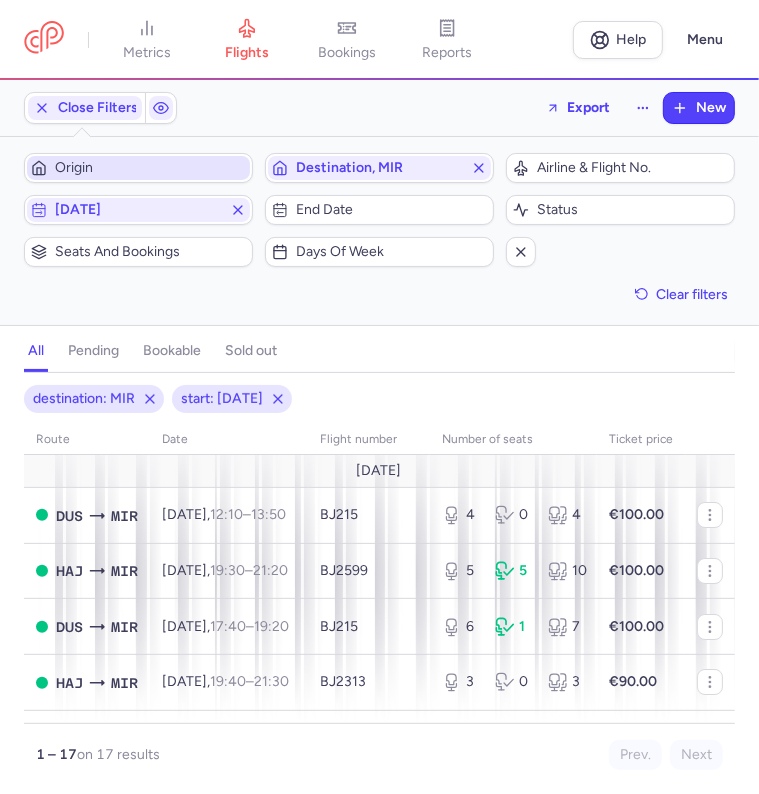 click on "Origin" at bounding box center [150, 168] 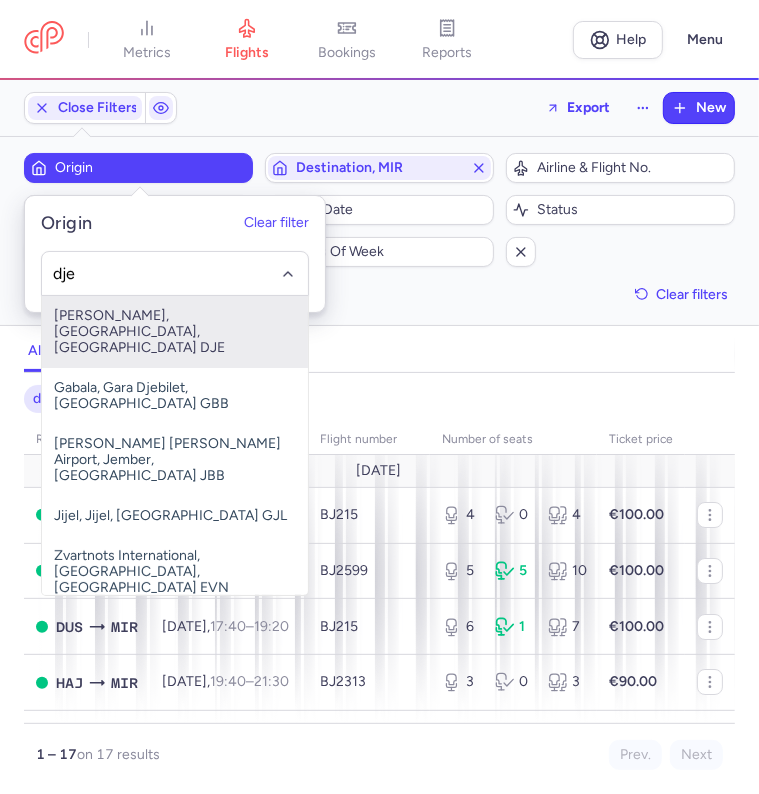 type on "dje" 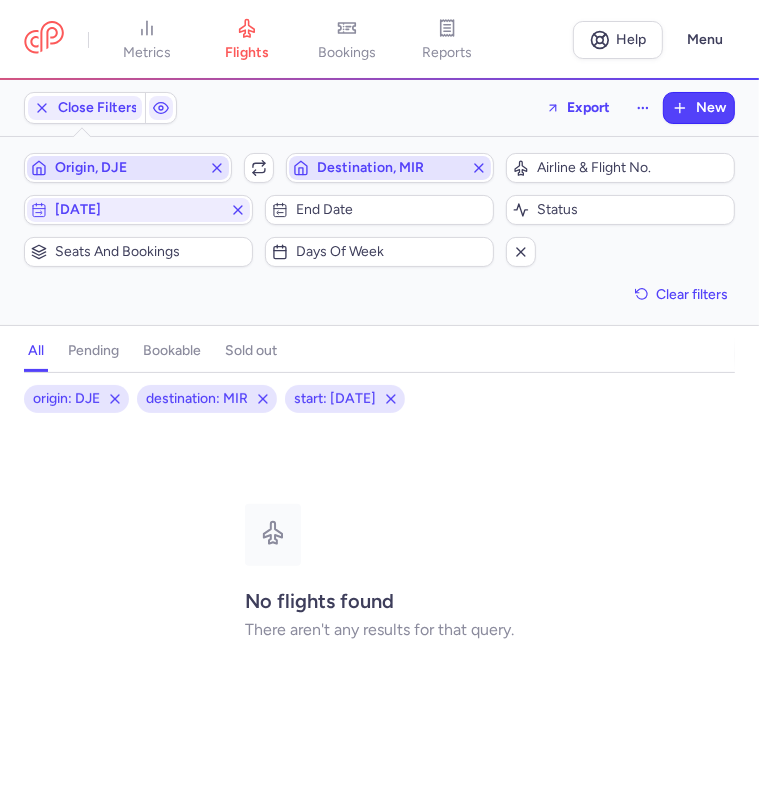 click on "Destination, MIR" at bounding box center (390, 168) 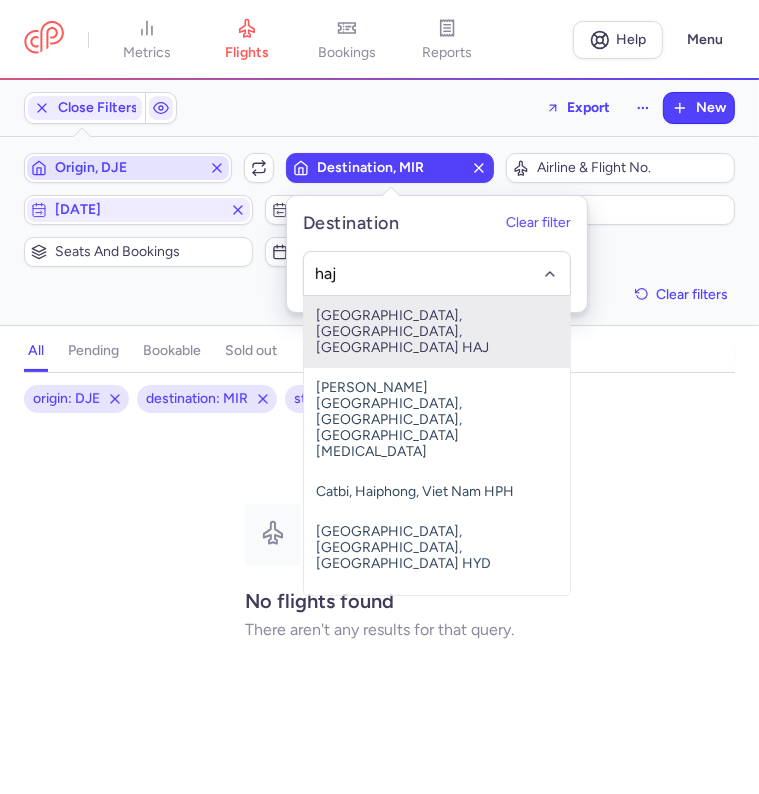 type on "haj" 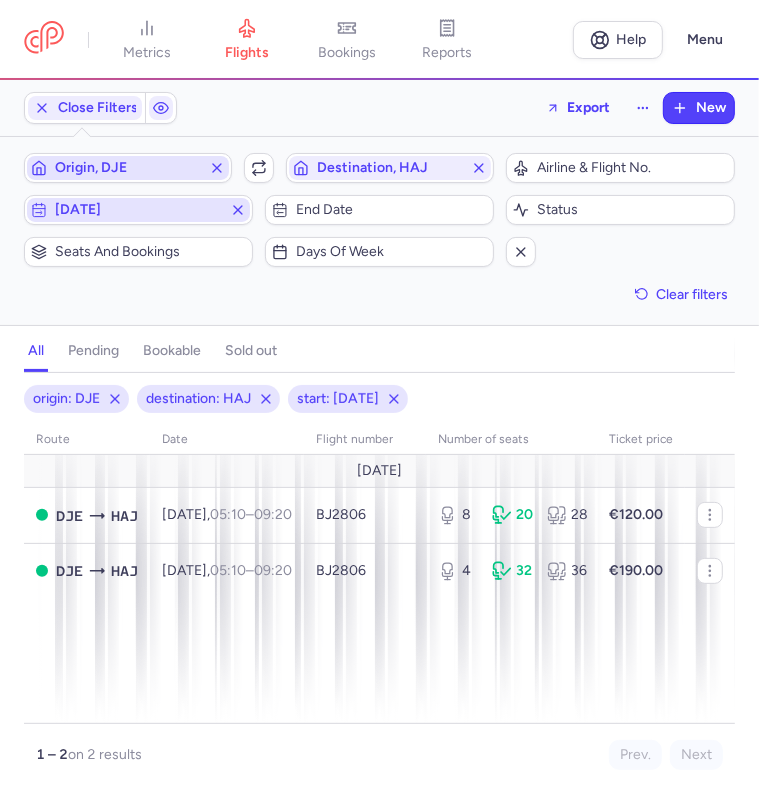 click on "[DATE]" at bounding box center (138, 210) 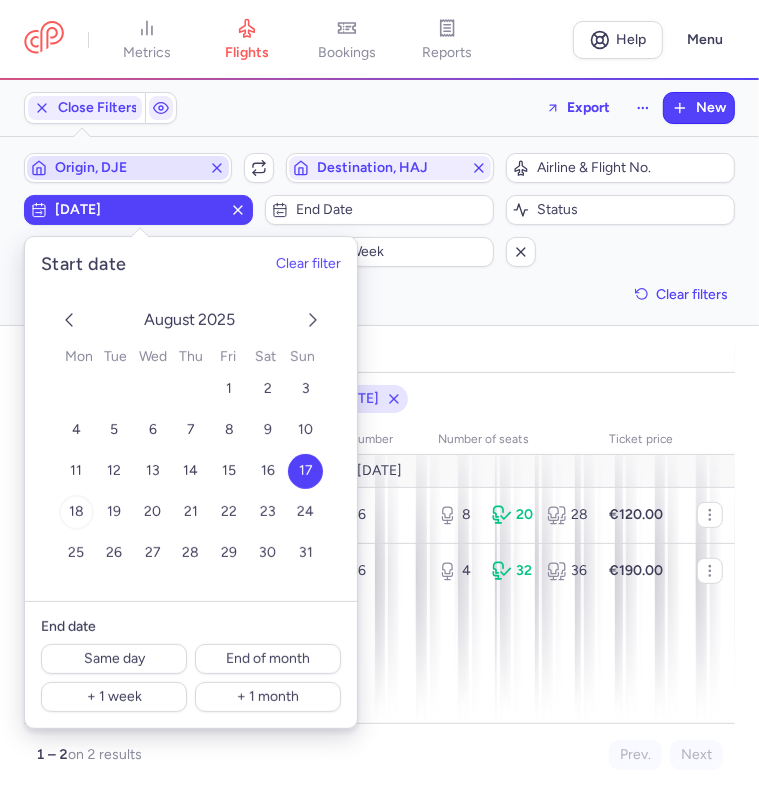 click on "18" at bounding box center (76, 512) 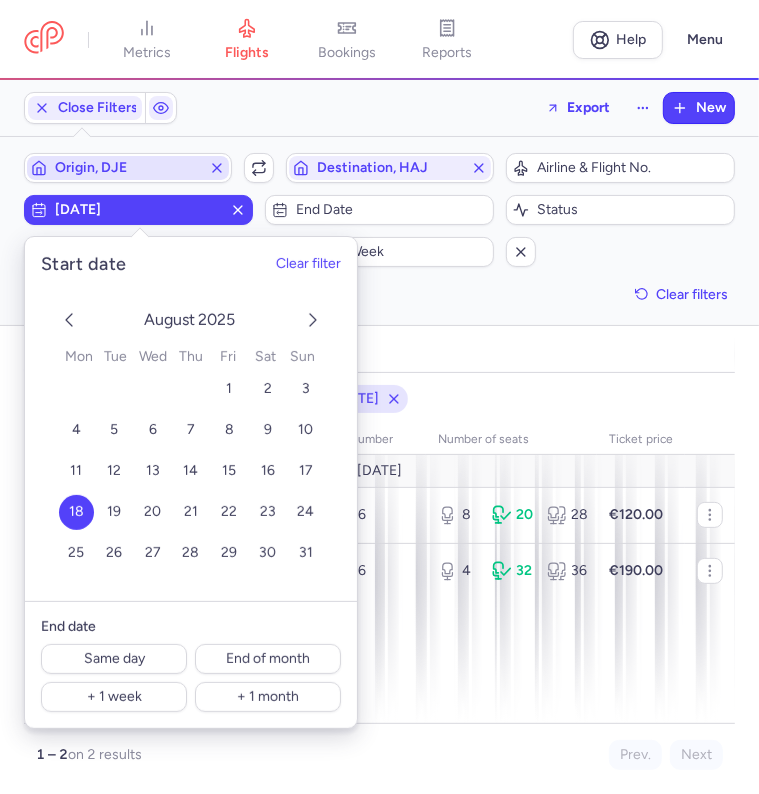 click on "Filters (3) – 2 results  Origin, DJE  Include return  Destination, HAJ  Airline & Flight No.  [DATE]  End date  Status  Seats and bookings  Days of week  Clear filters" at bounding box center (379, 231) 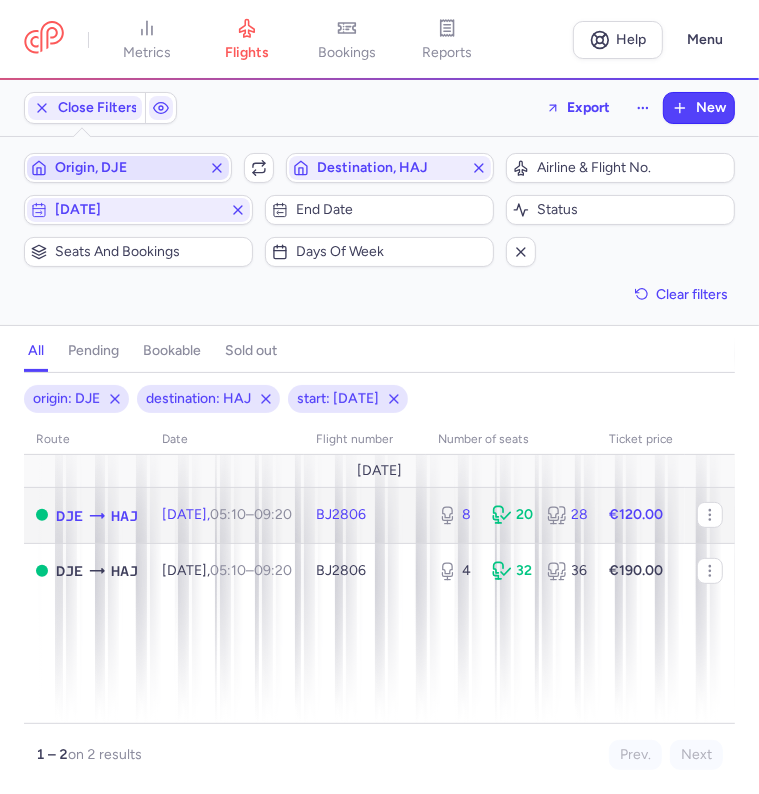 click on "BJ2806" 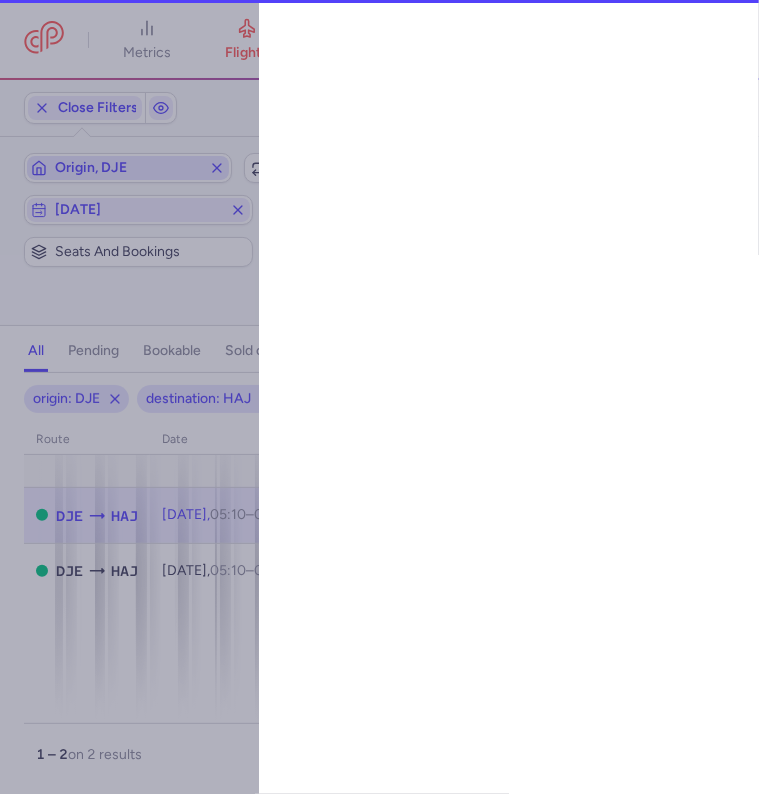 select on "days" 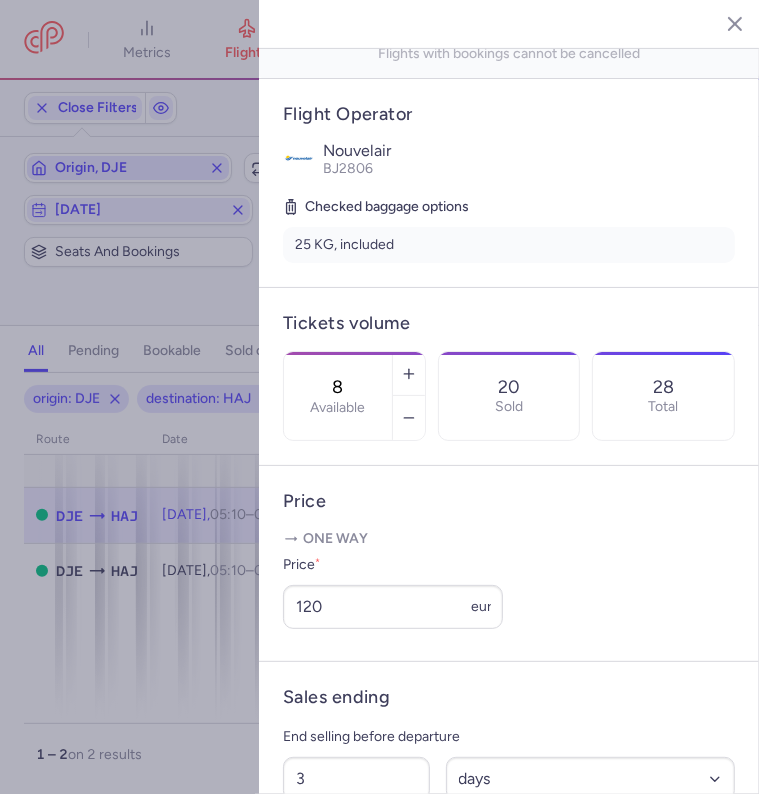 scroll, scrollTop: 348, scrollLeft: 0, axis: vertical 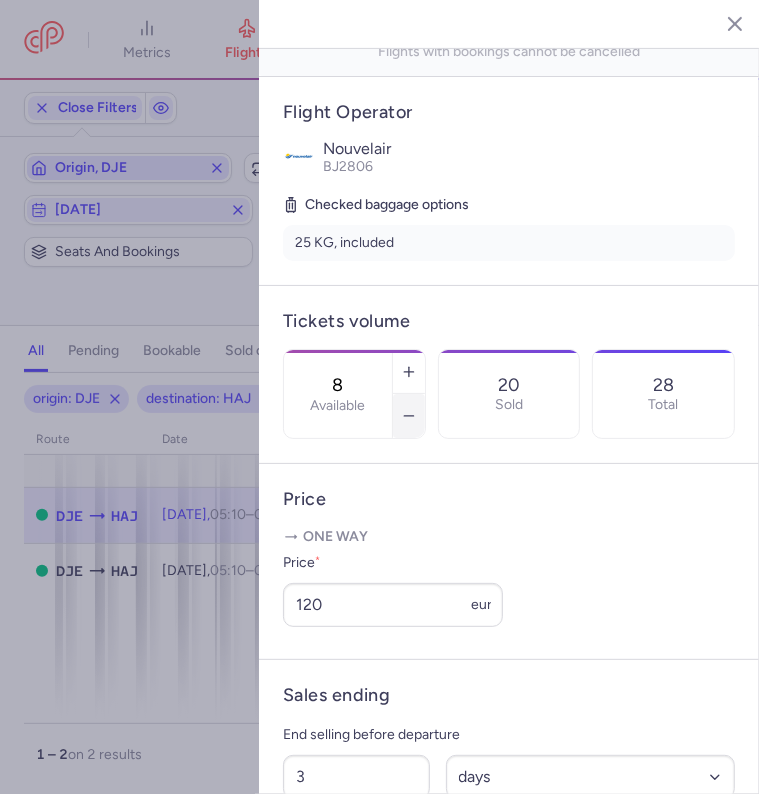 click 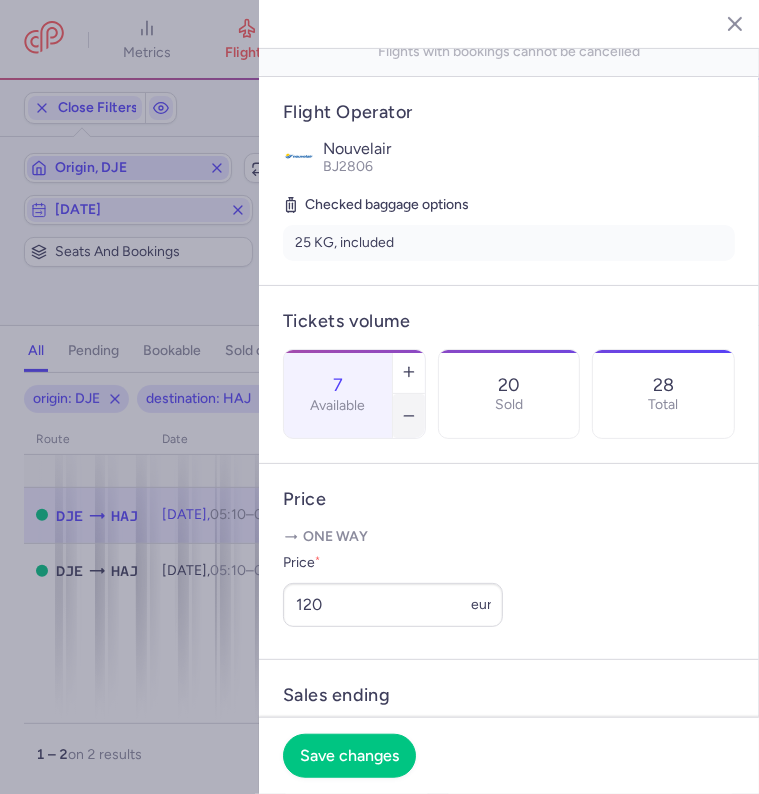 click 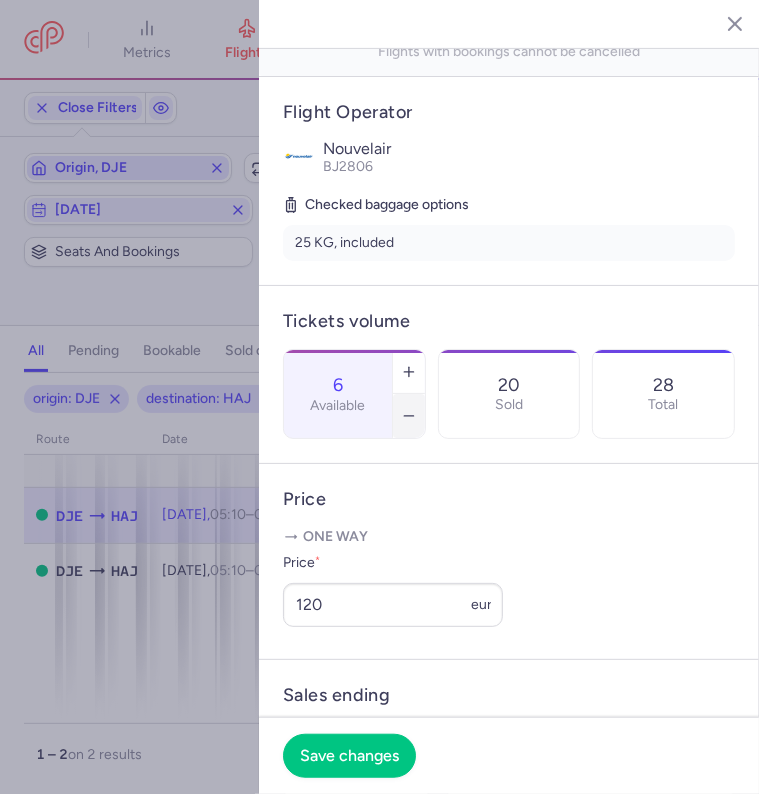 click 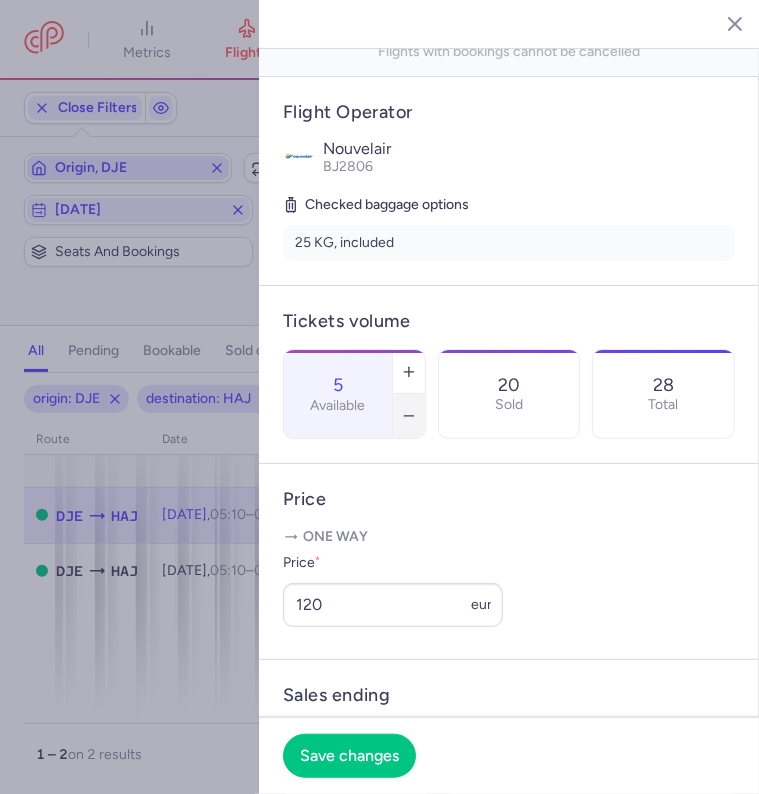 click 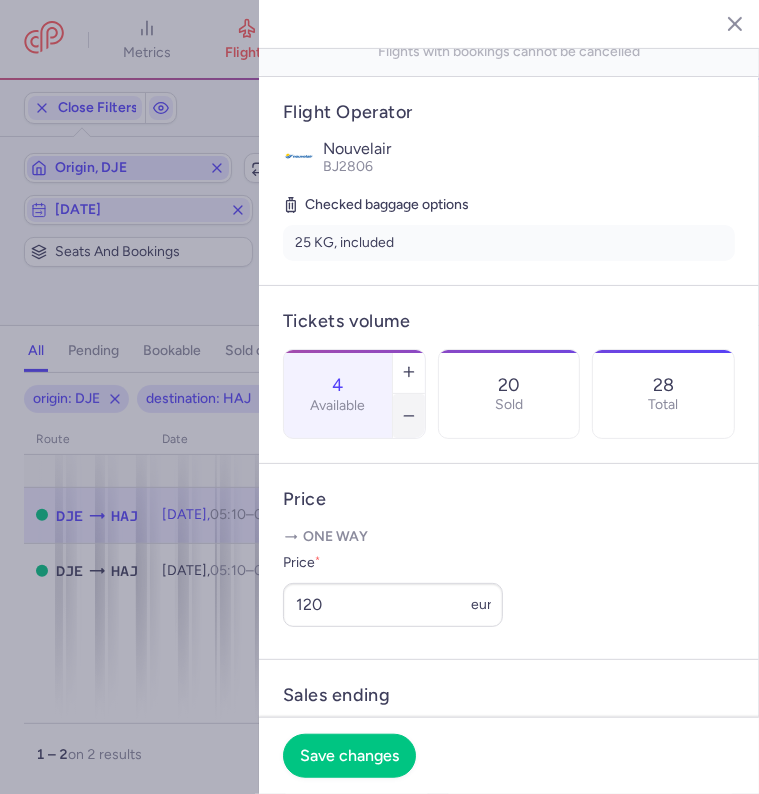 click 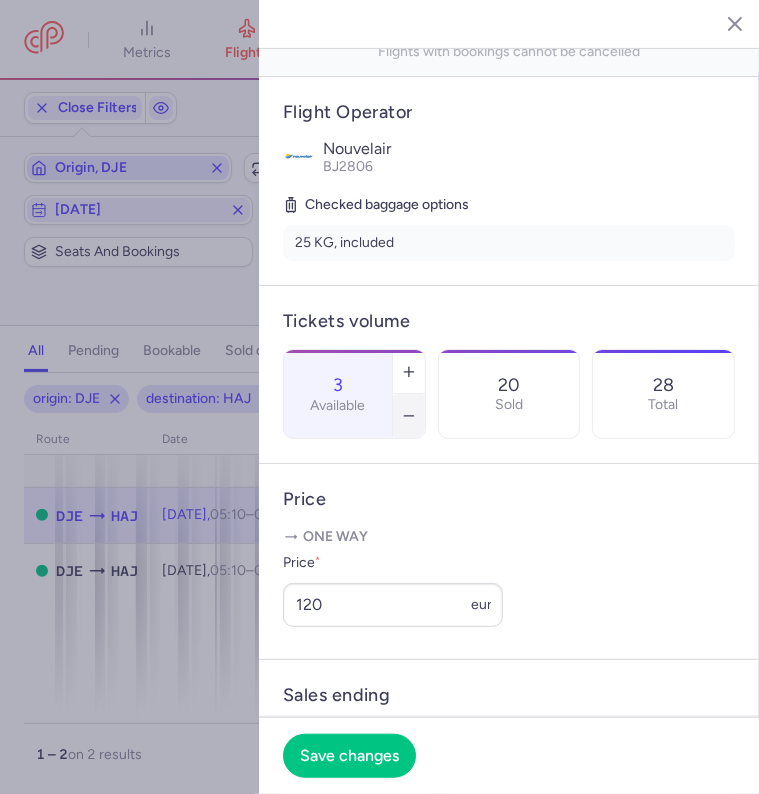 click 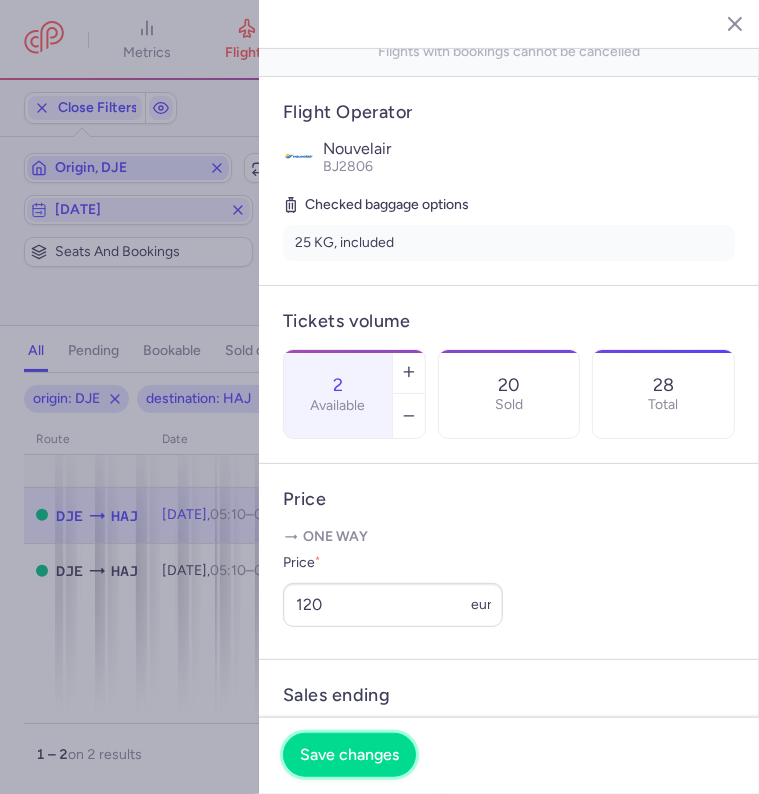 click on "Save changes" at bounding box center (349, 755) 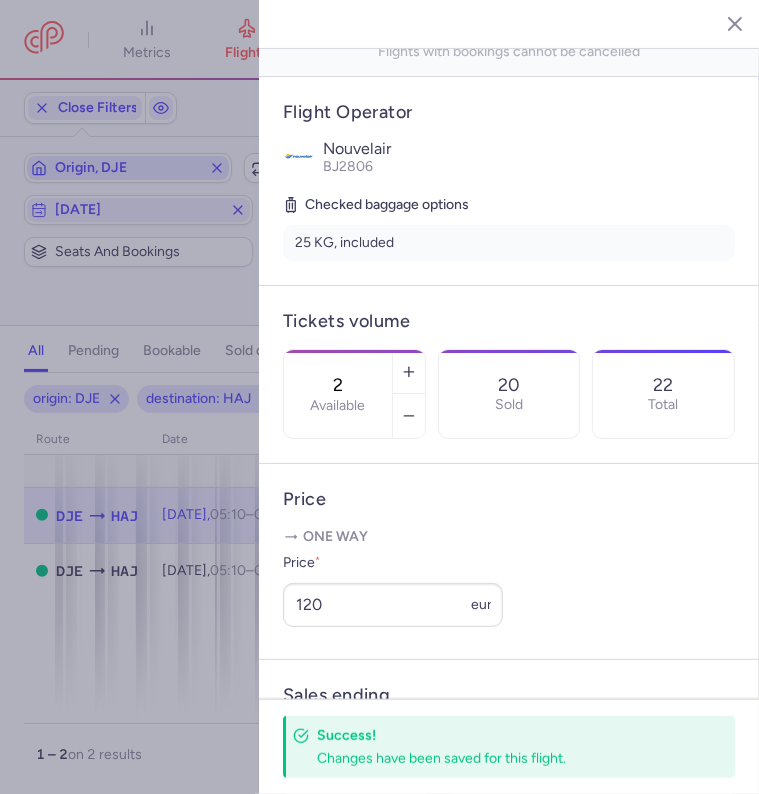 scroll, scrollTop: 0, scrollLeft: 0, axis: both 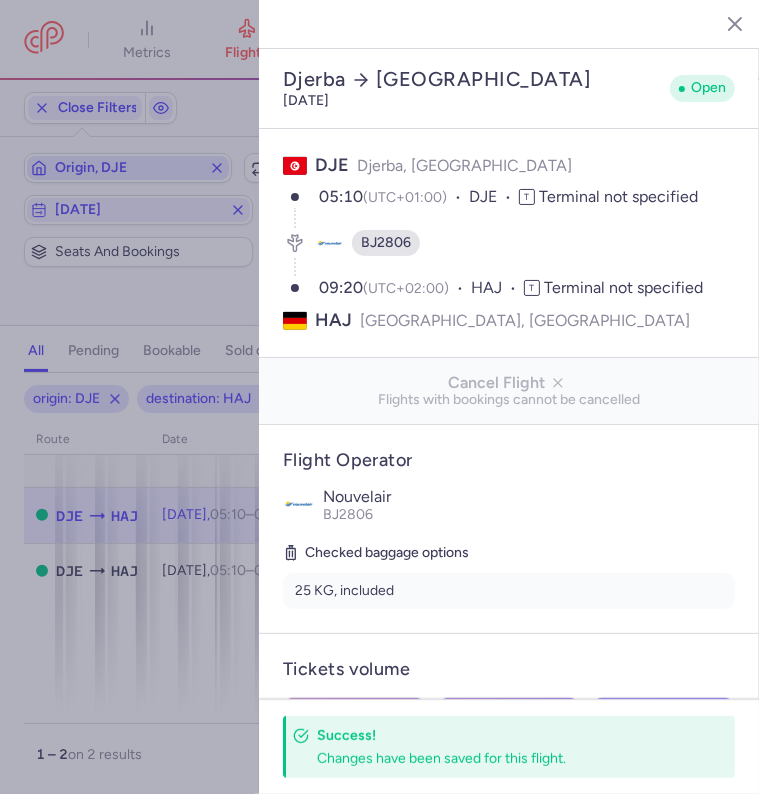 click 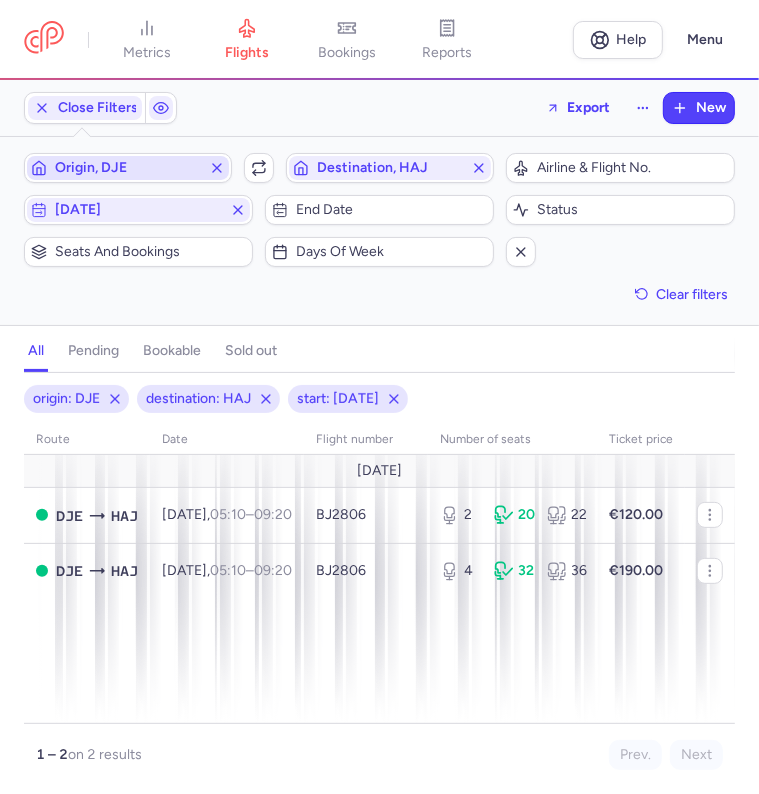 click on "Origin, DJE" at bounding box center [128, 168] 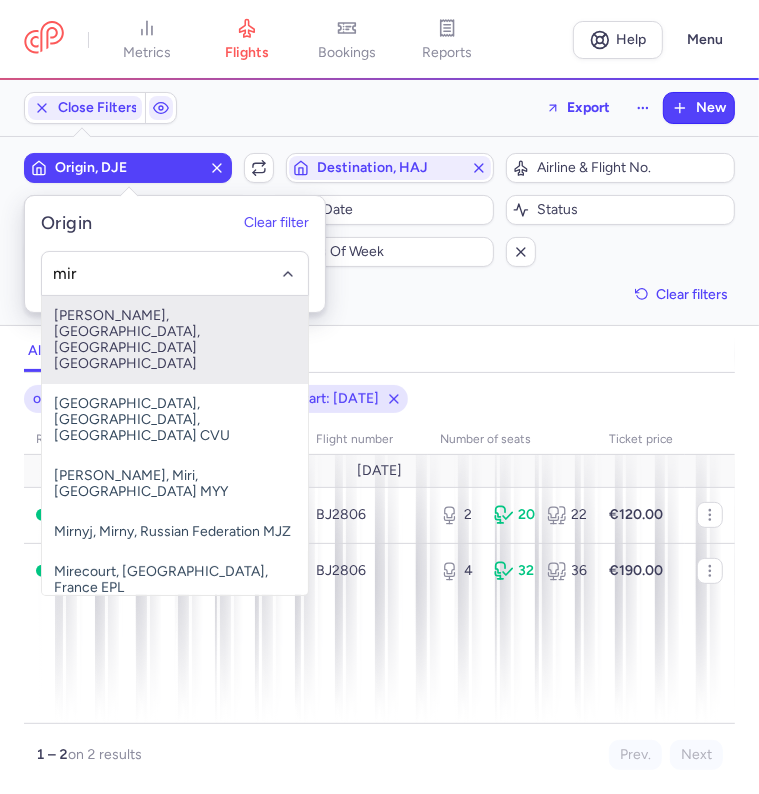 type on "mir" 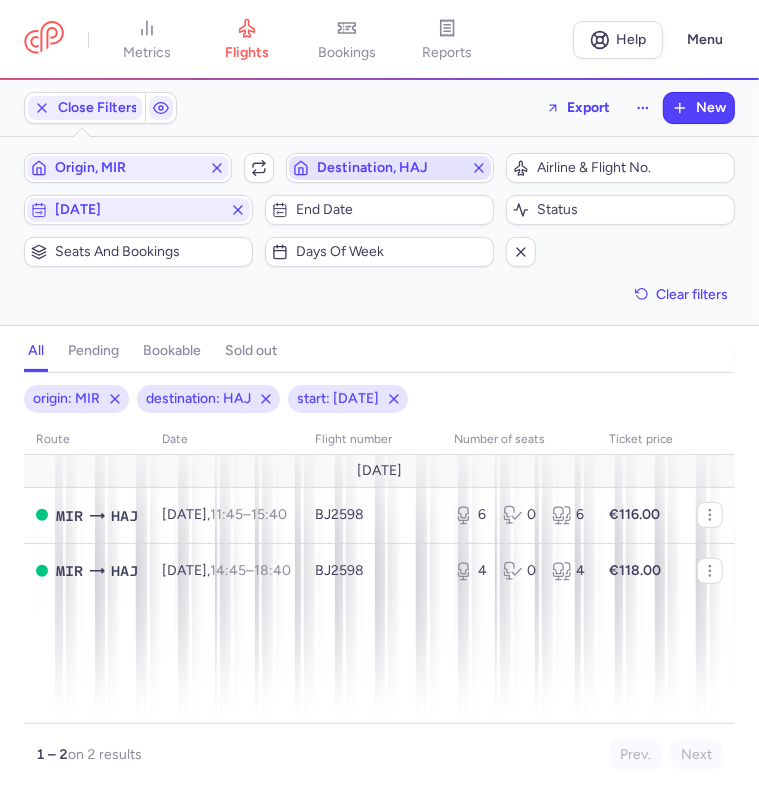 click on "Destination, HAJ" at bounding box center (390, 168) 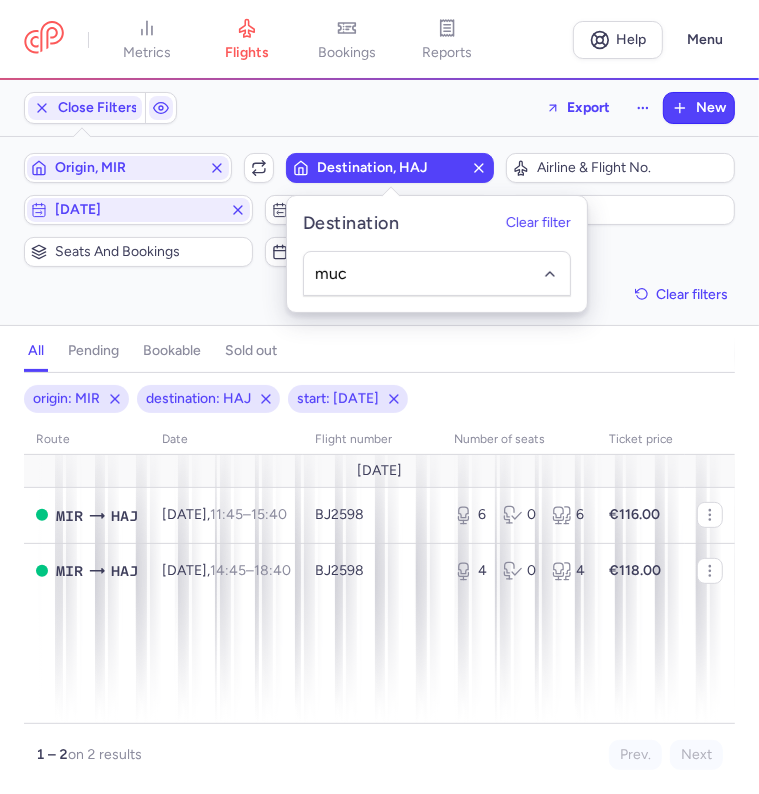 type on "muc" 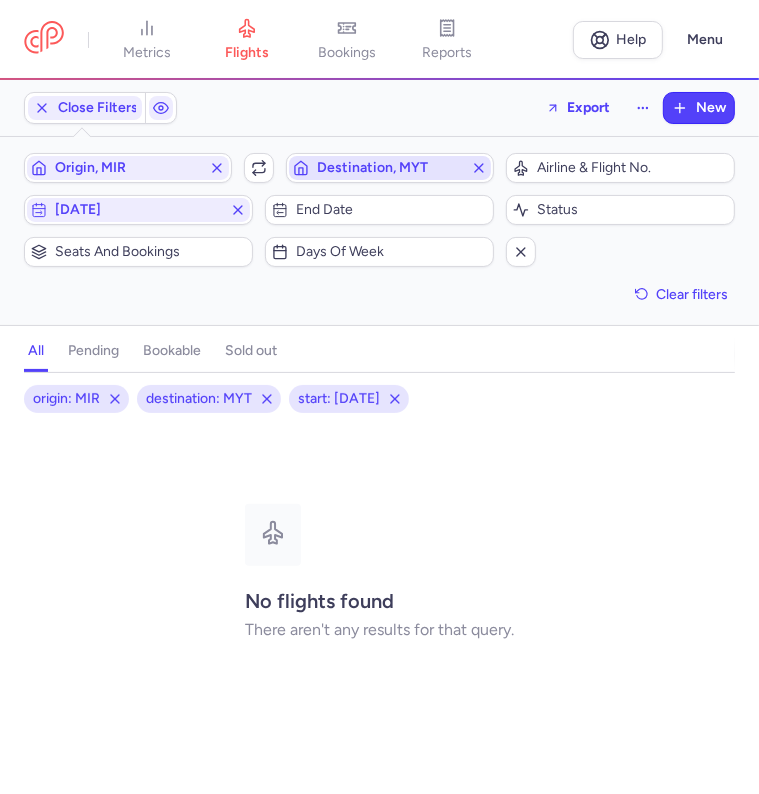 click on "Destination, MYT" at bounding box center [390, 168] 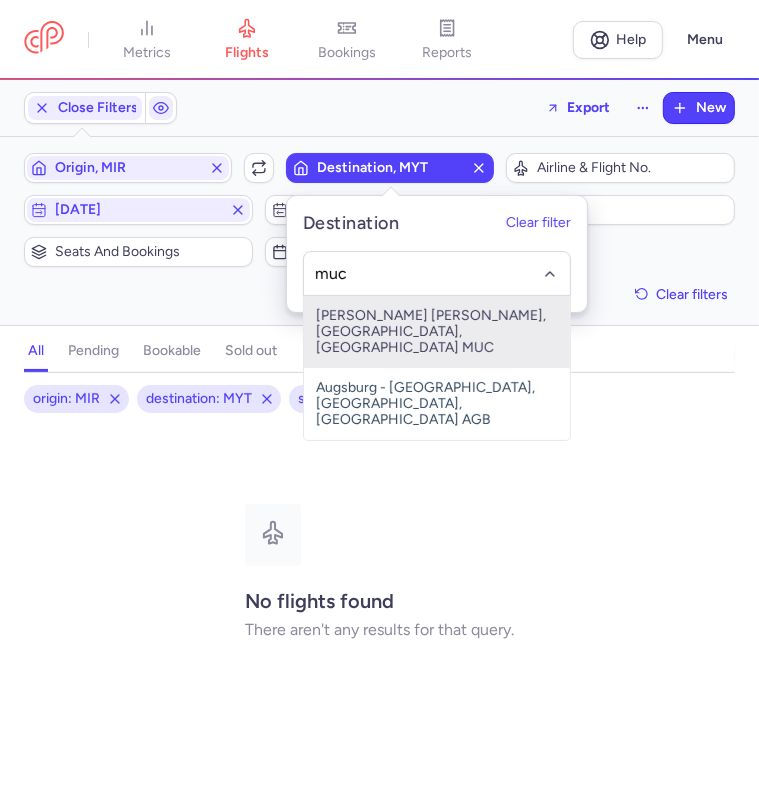type on "muc" 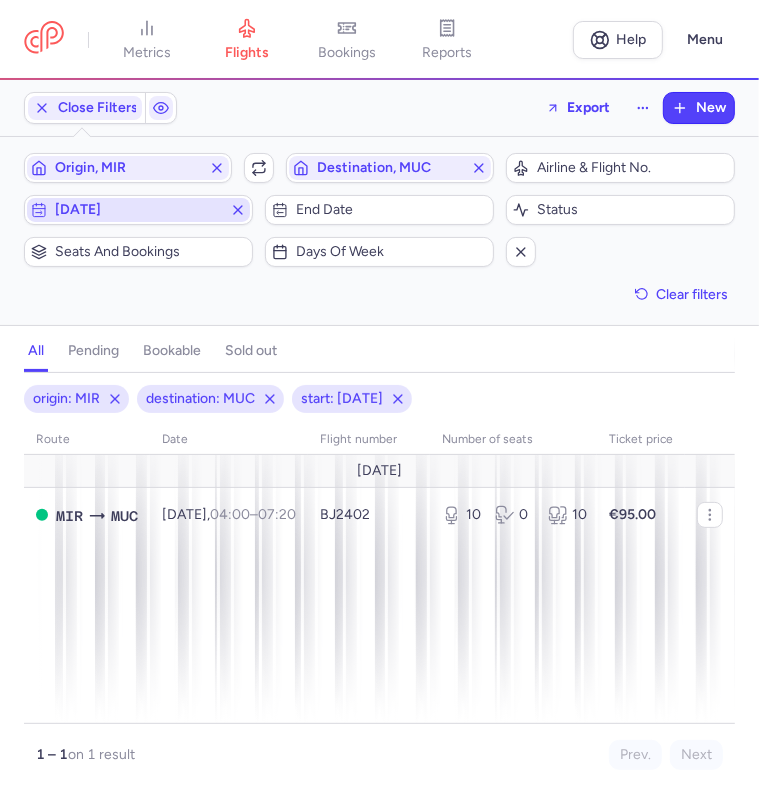 click on "[DATE]" at bounding box center (138, 210) 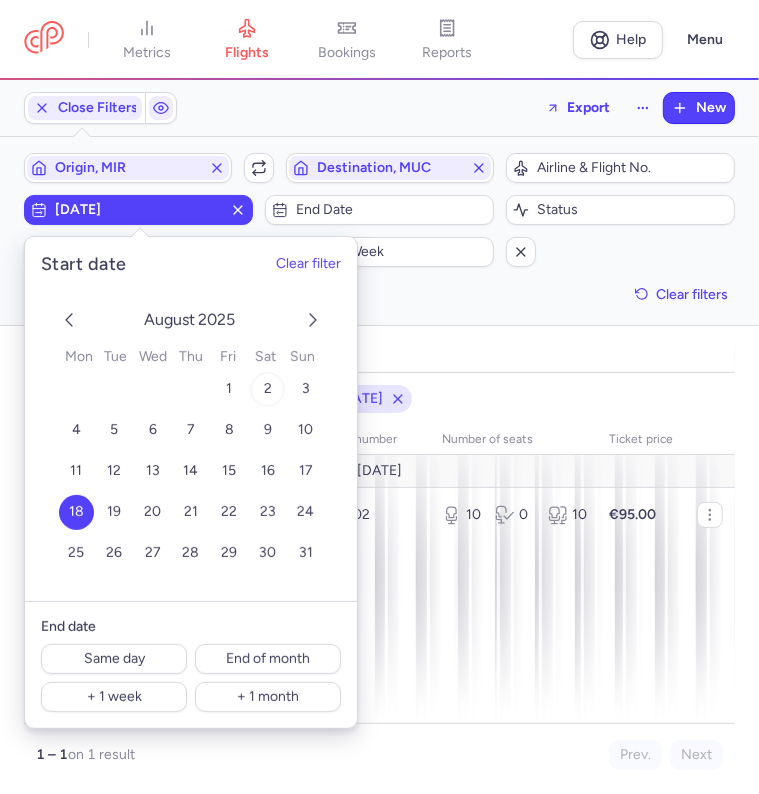 click on "2" at bounding box center (267, 389) 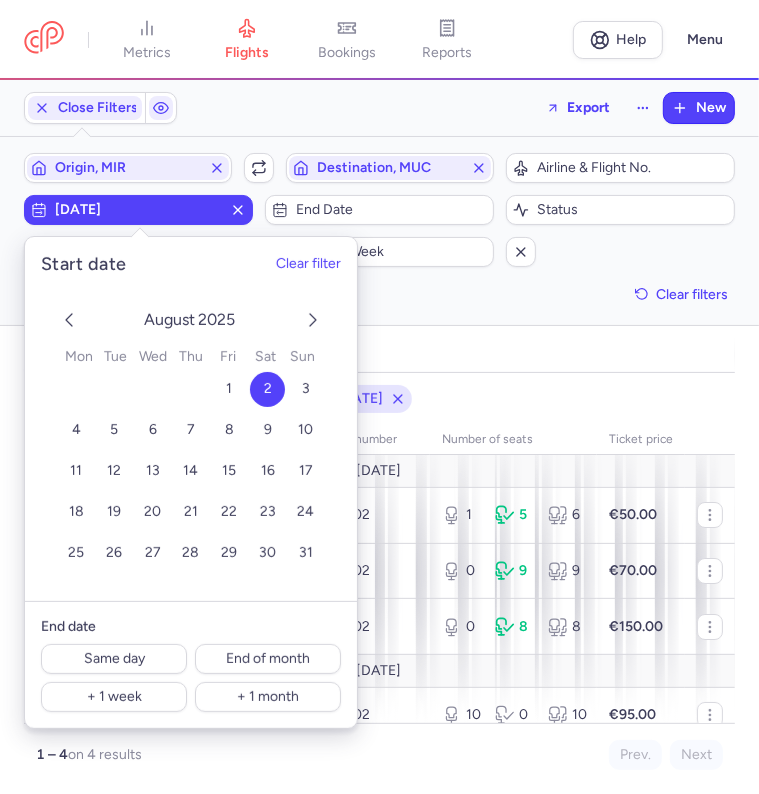 click on "all pending bookable sold out" at bounding box center (379, 355) 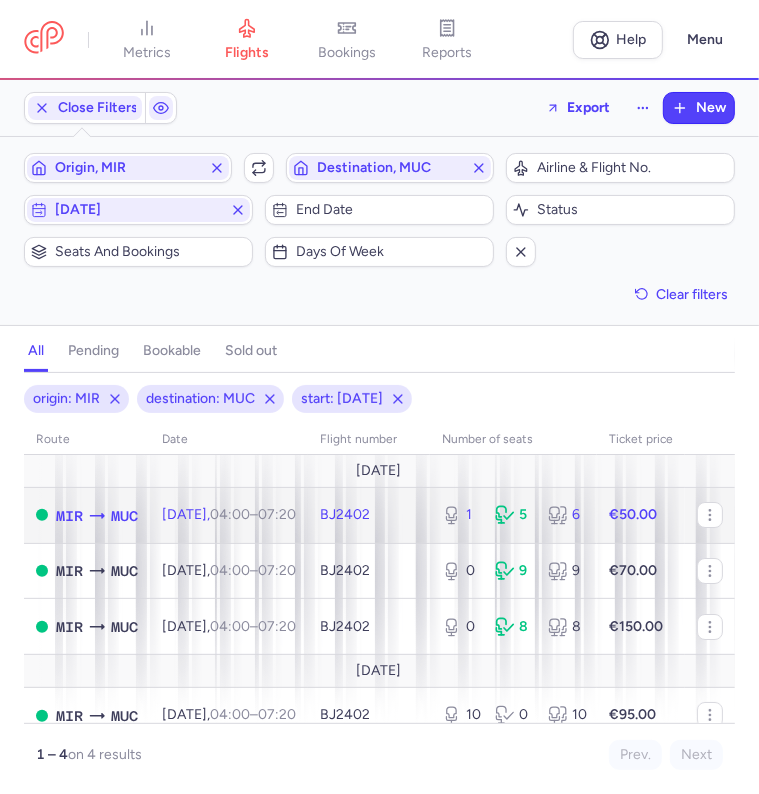 click on "04:00  –  07:20  +0" at bounding box center [253, 514] 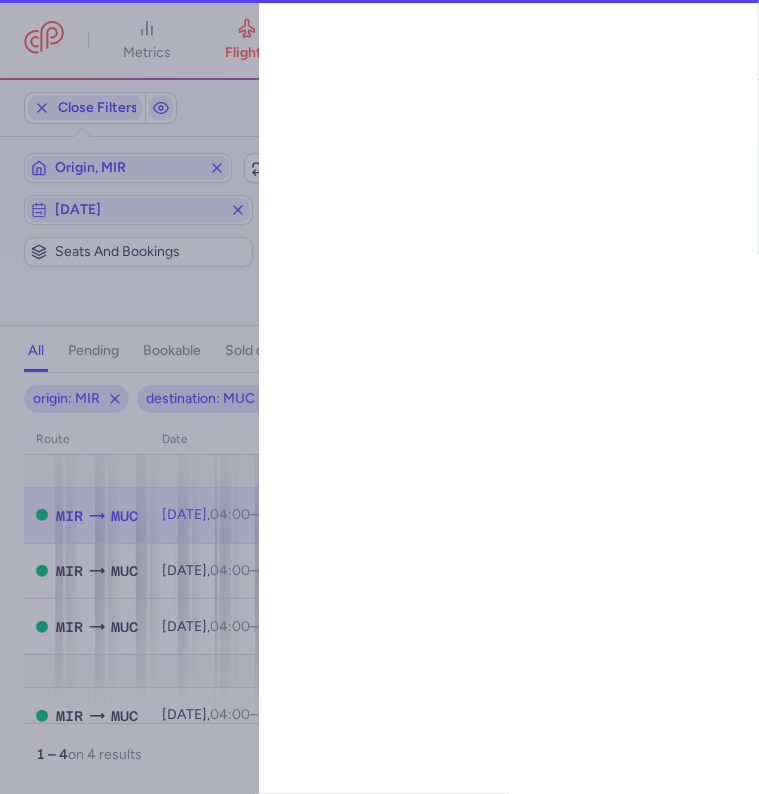 select on "days" 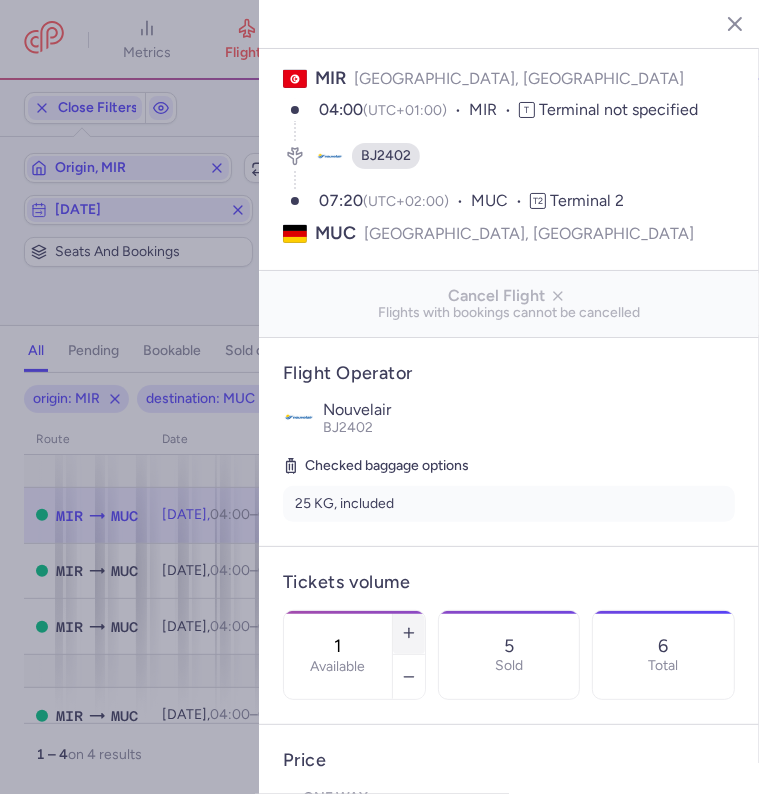 click at bounding box center [409, 633] 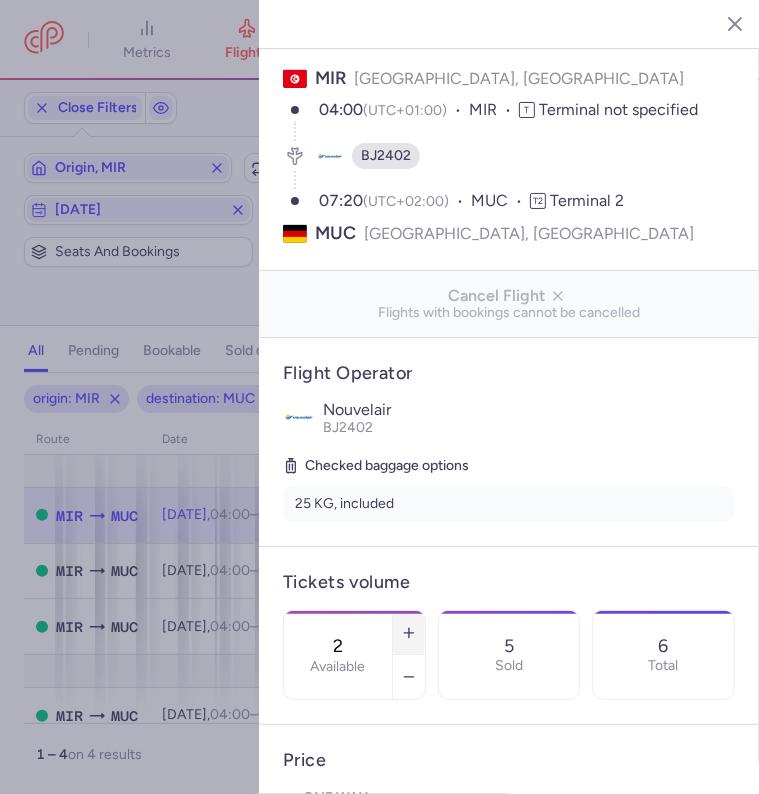 click at bounding box center (409, 633) 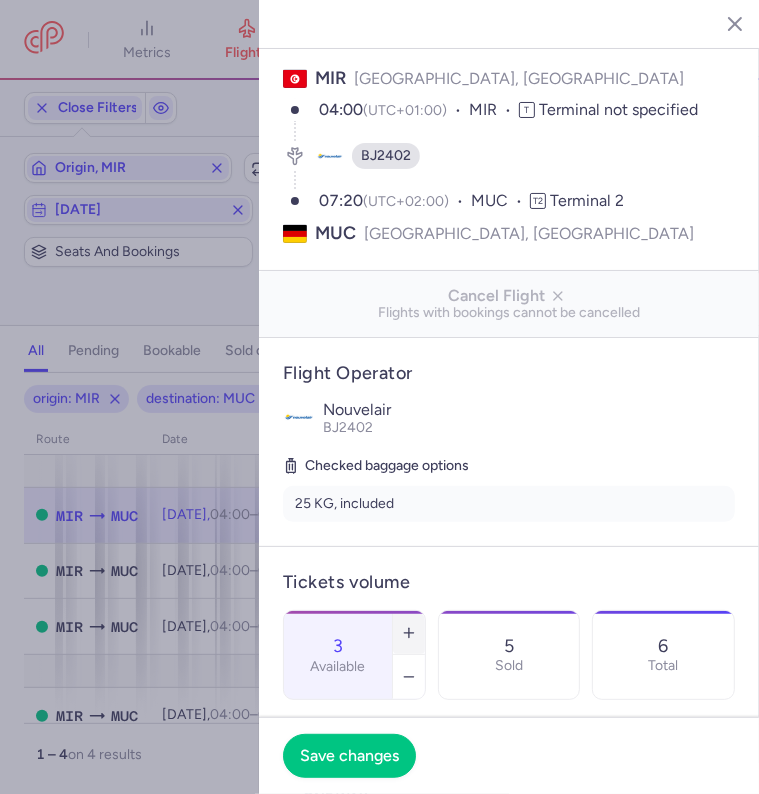 click at bounding box center (409, 633) 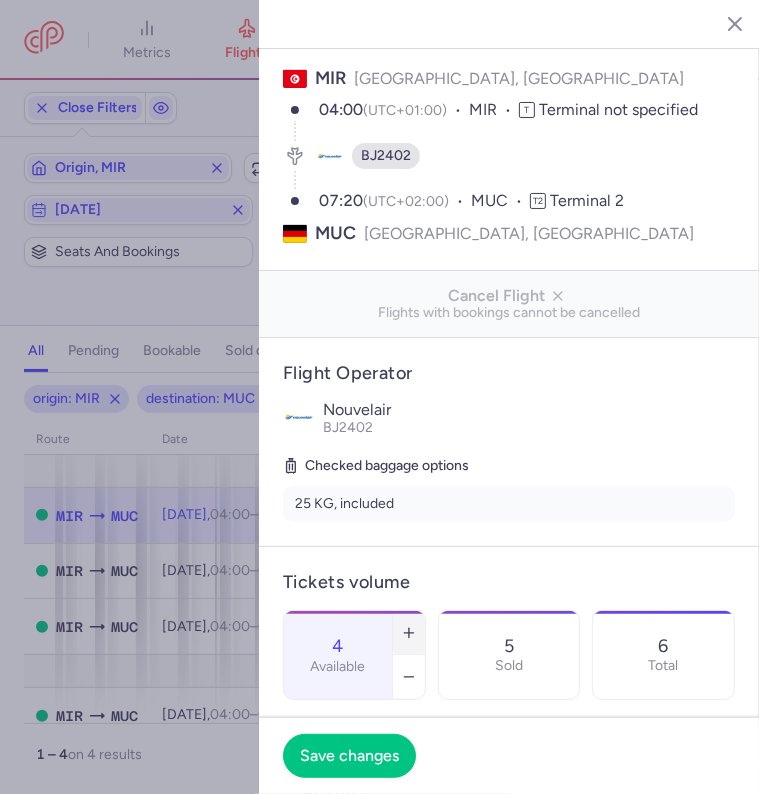 click at bounding box center (409, 633) 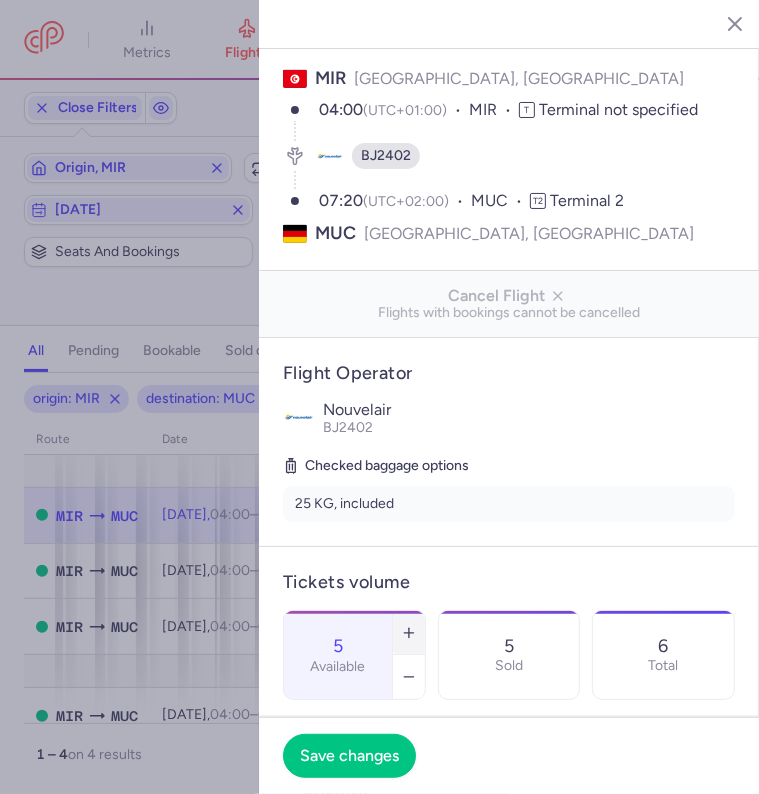 click at bounding box center (409, 633) 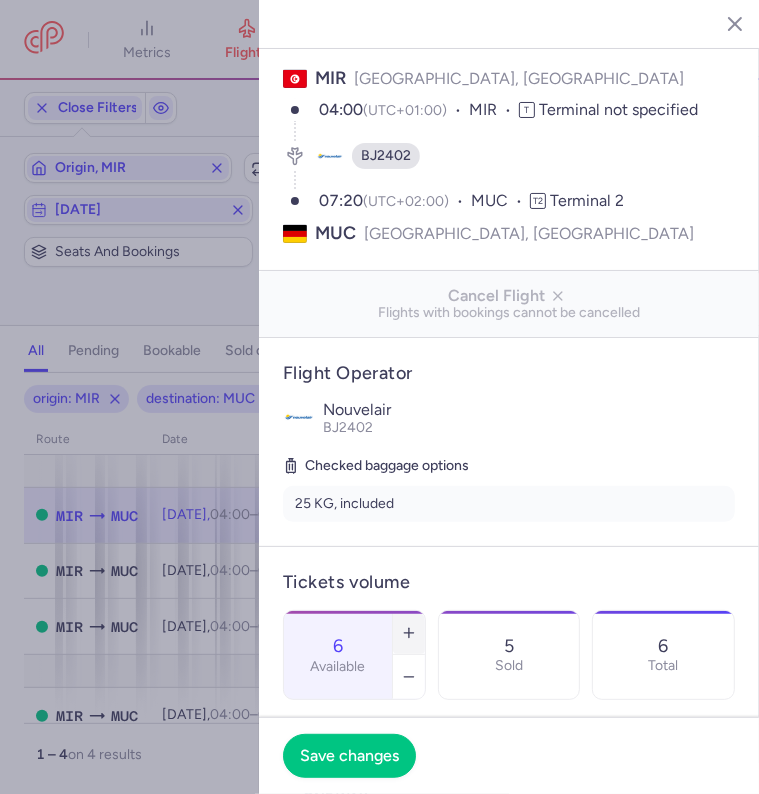 click at bounding box center [409, 633] 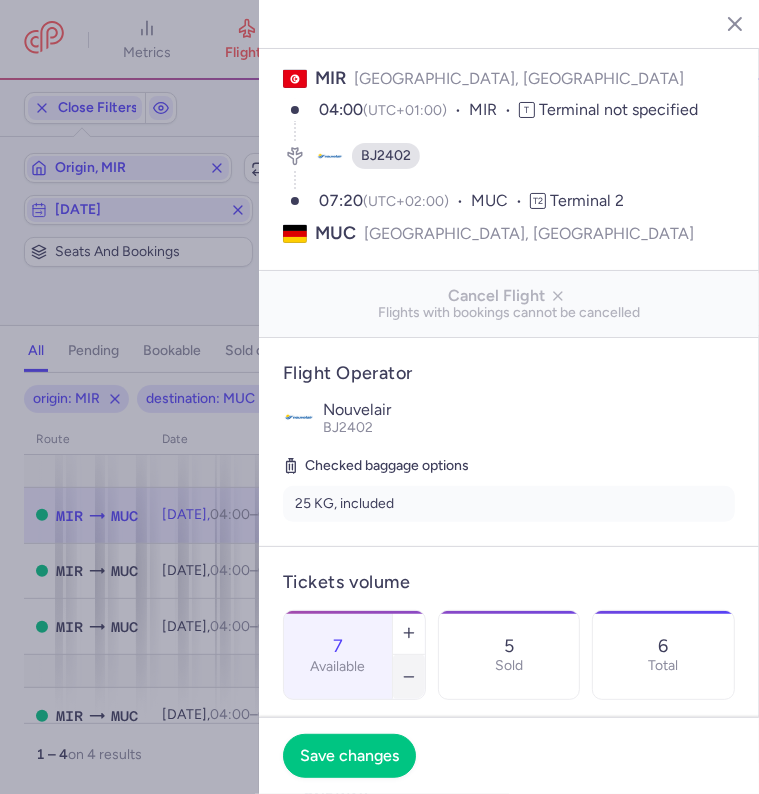 click at bounding box center (409, 677) 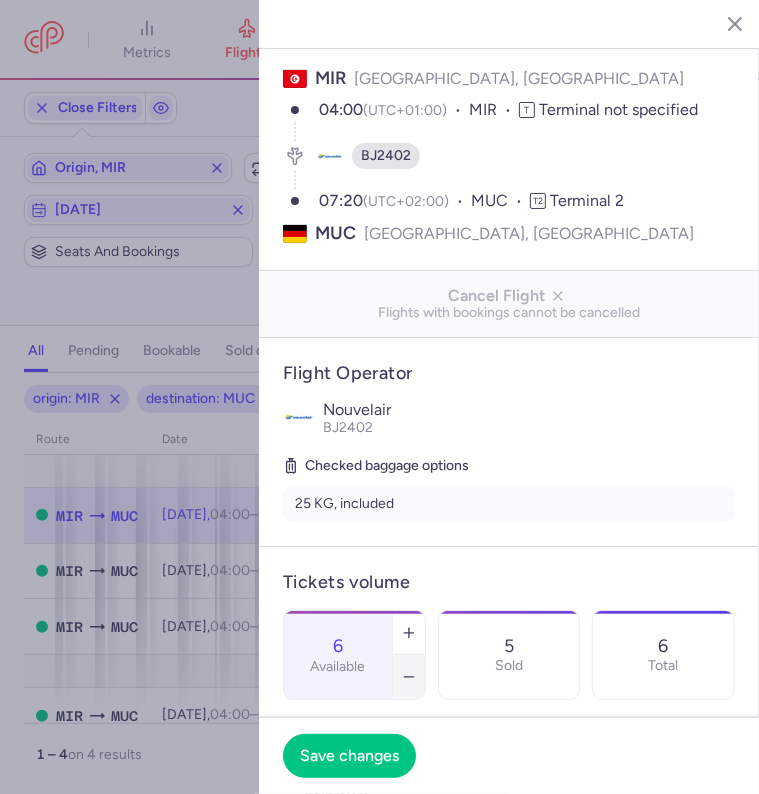 click at bounding box center [409, 677] 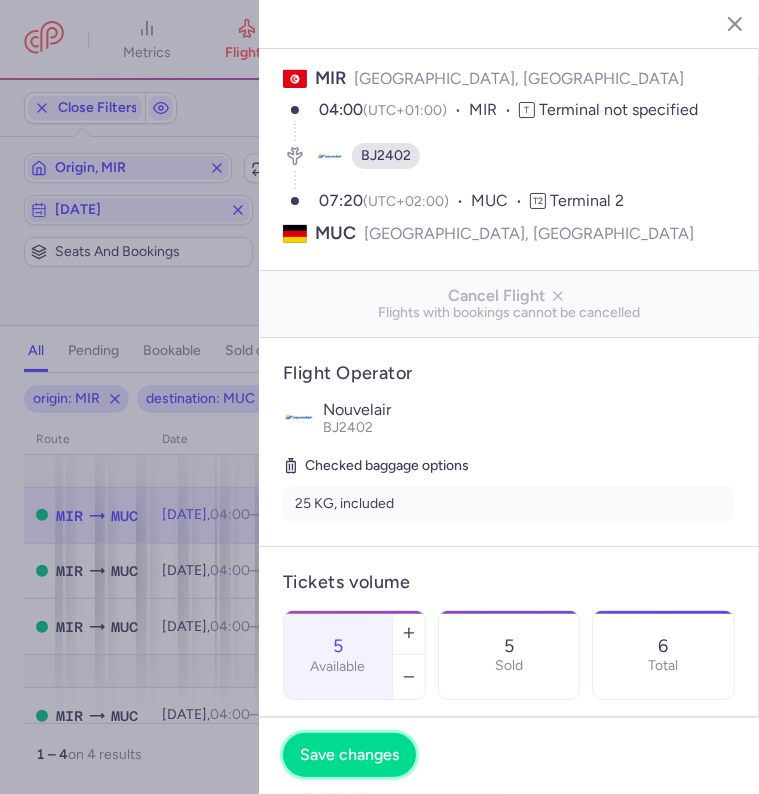 click on "Save changes" at bounding box center [349, 755] 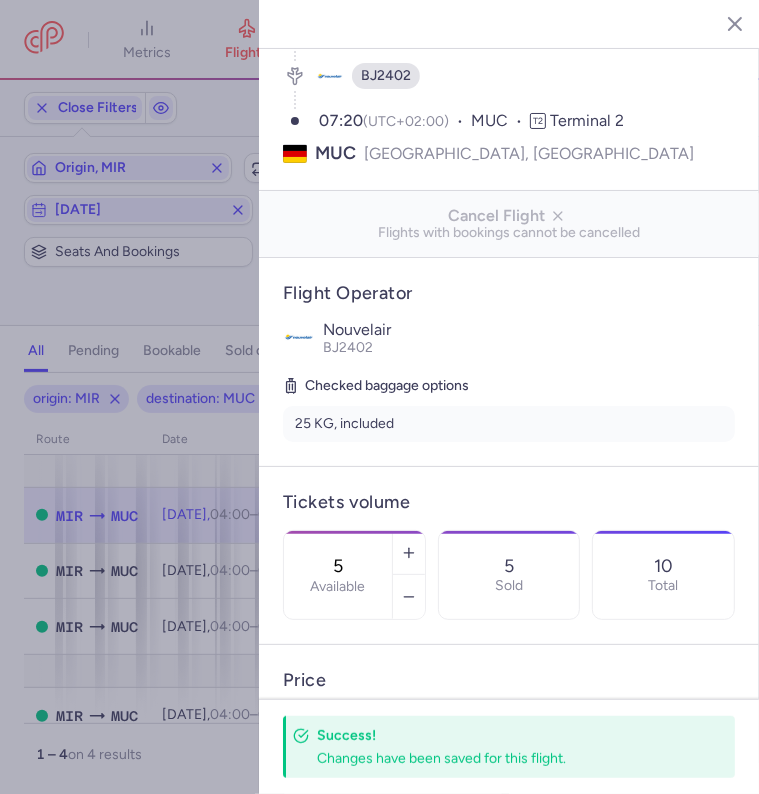 scroll, scrollTop: 170, scrollLeft: 0, axis: vertical 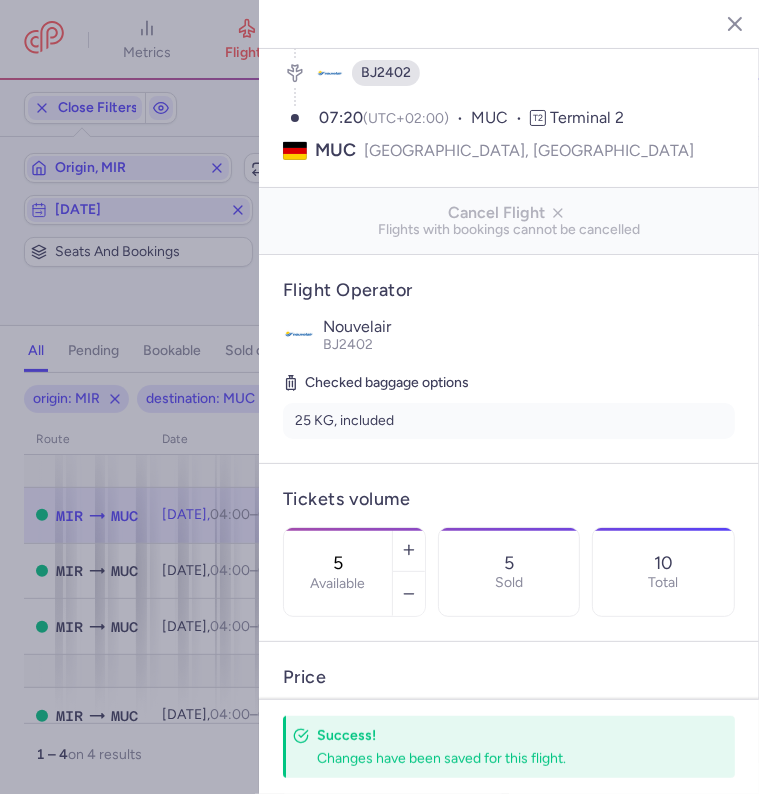 click at bounding box center (720, 23) 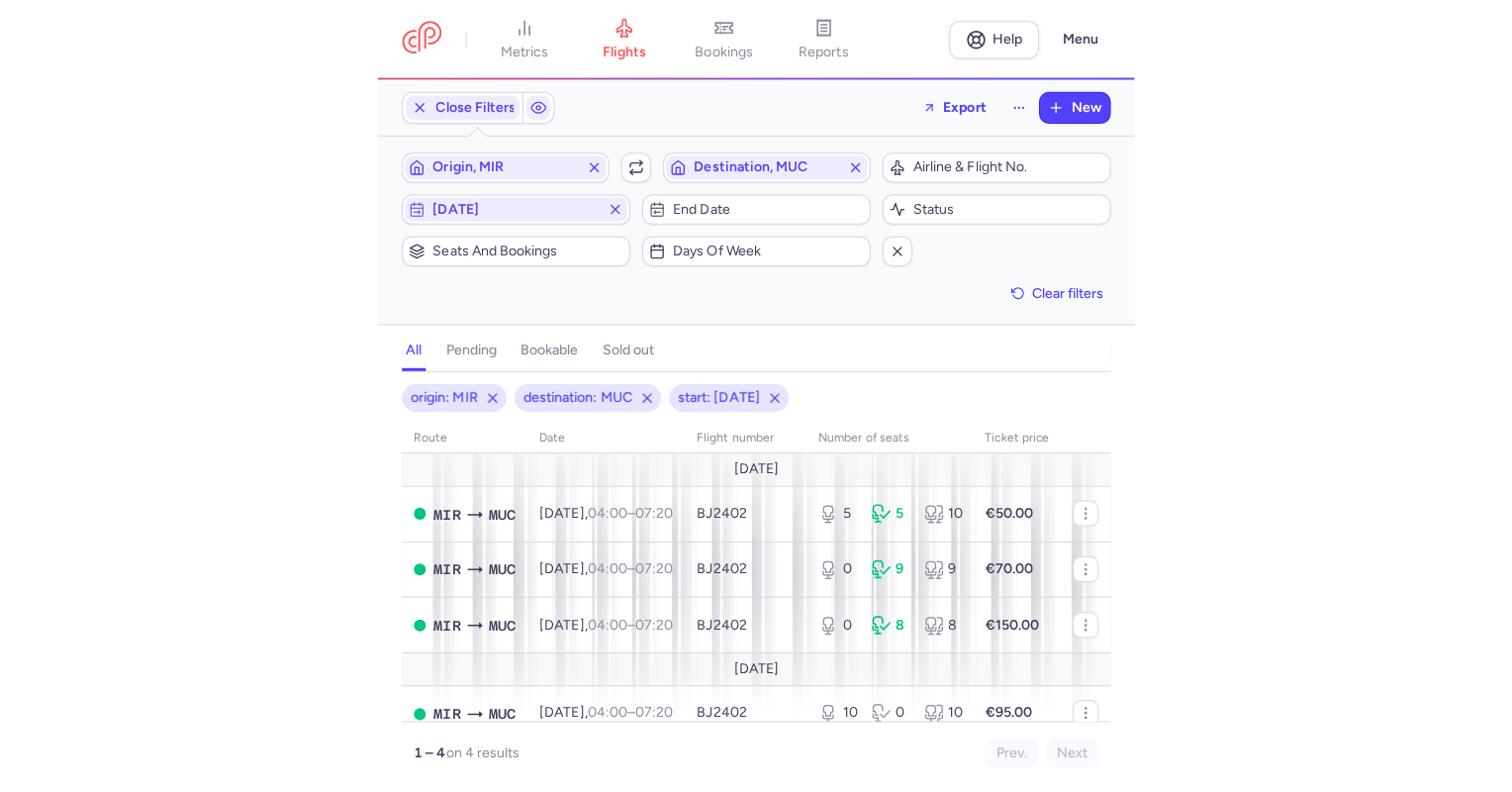 scroll, scrollTop: 0, scrollLeft: 0, axis: both 